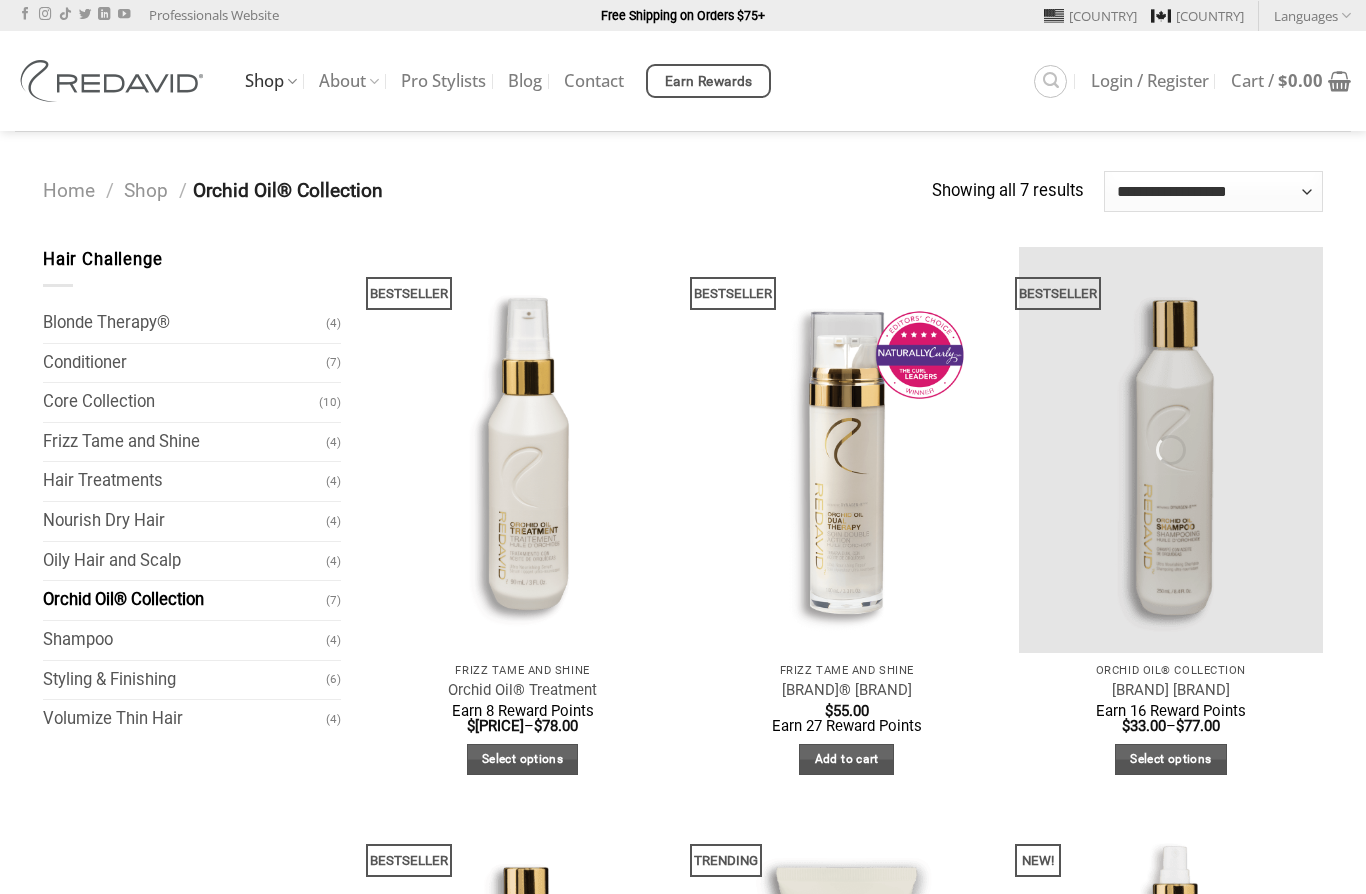 scroll, scrollTop: 87, scrollLeft: 0, axis: vertical 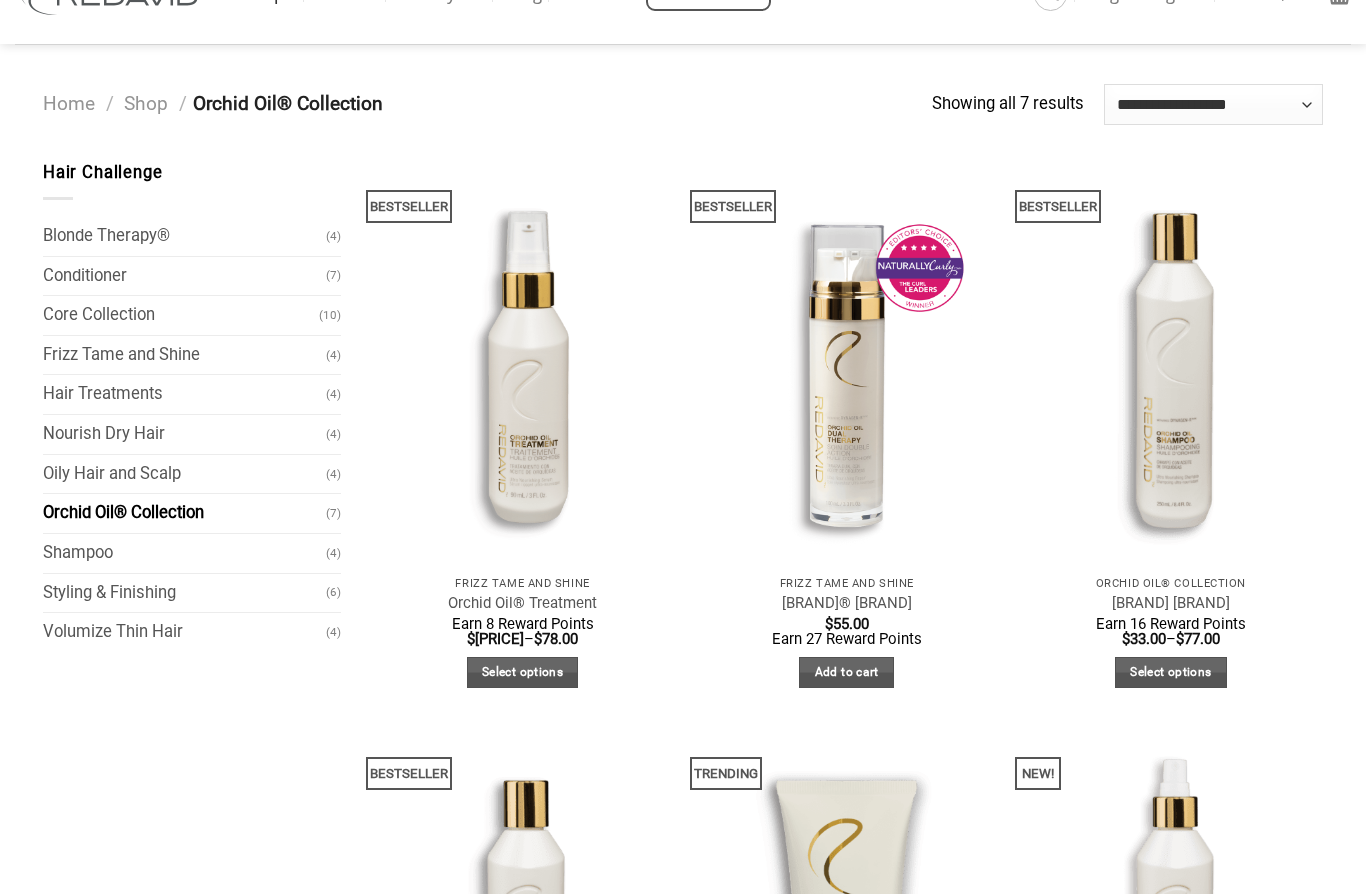 click on "Quick View" at bounding box center [1171, 584] 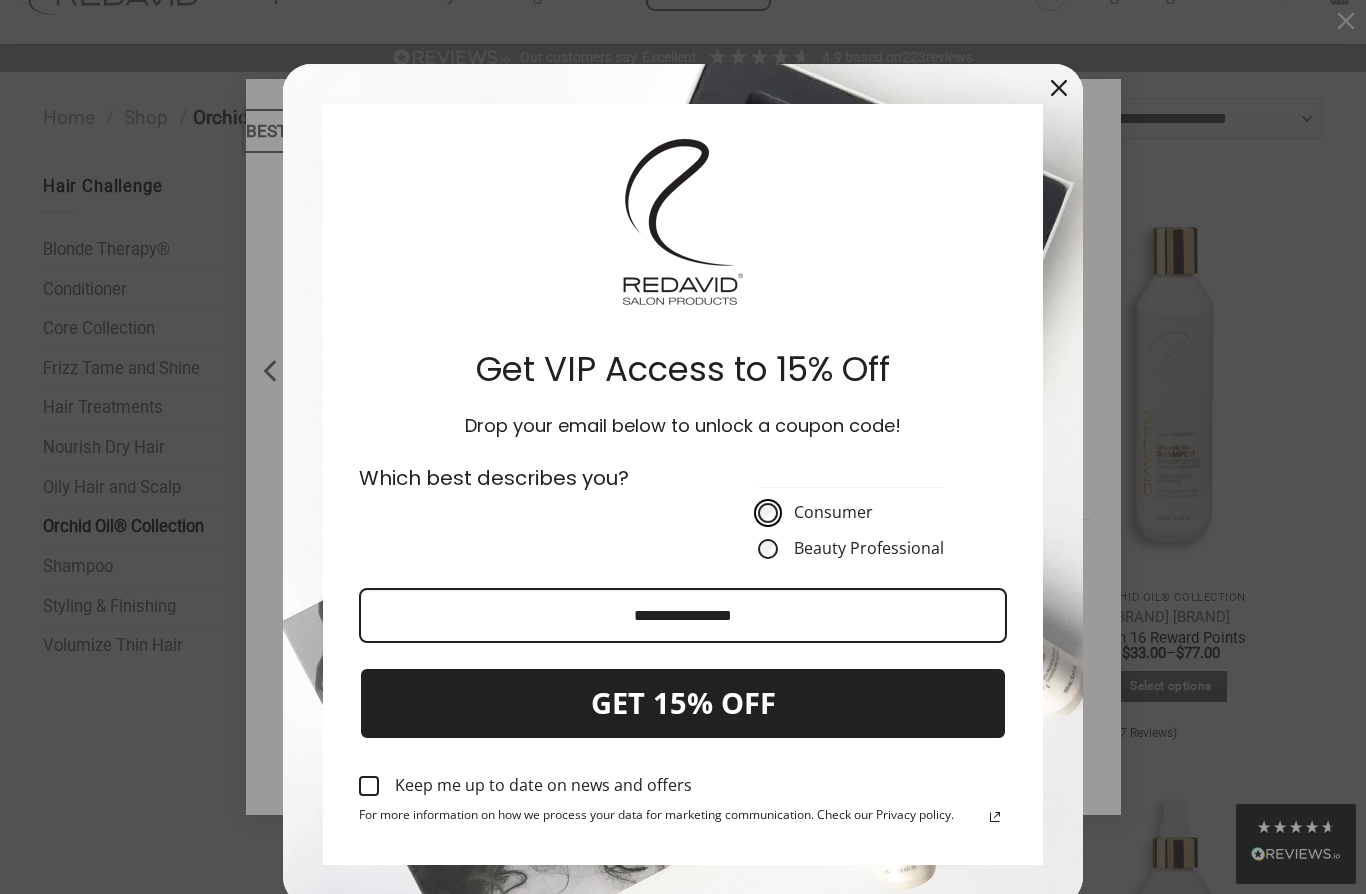 click at bounding box center [683, 615] 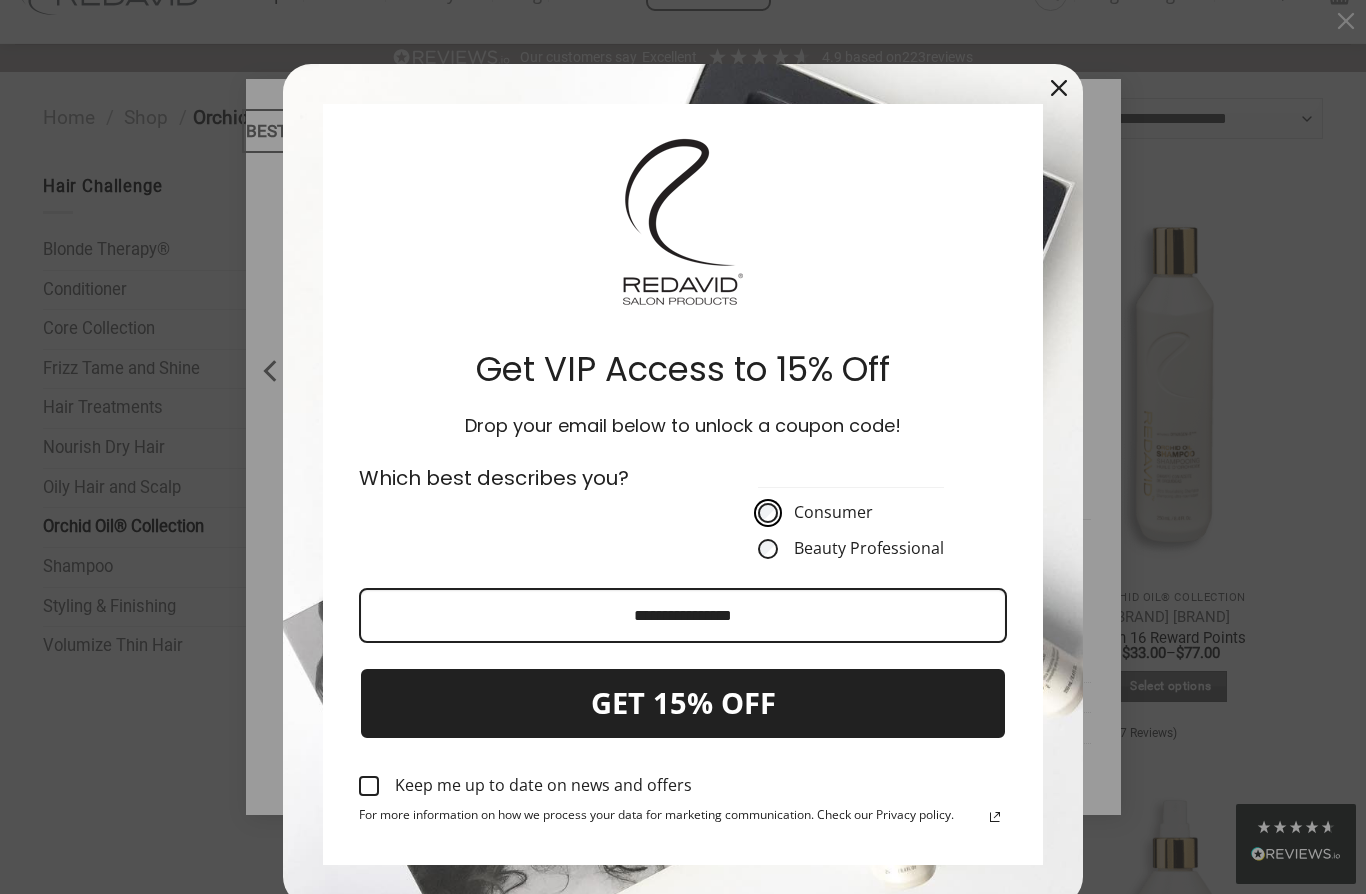 click at bounding box center (683, 615) 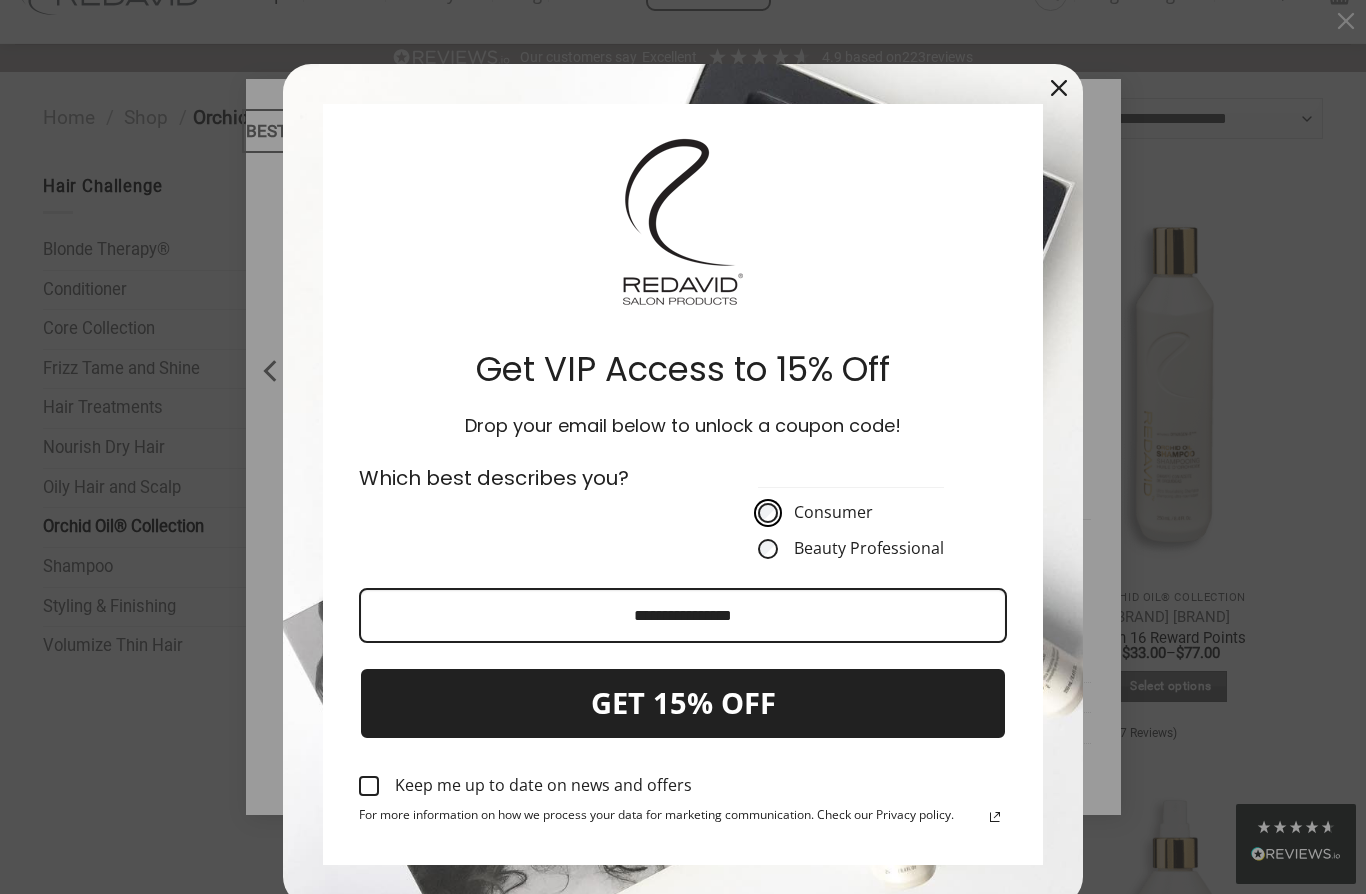 click at bounding box center (683, 615) 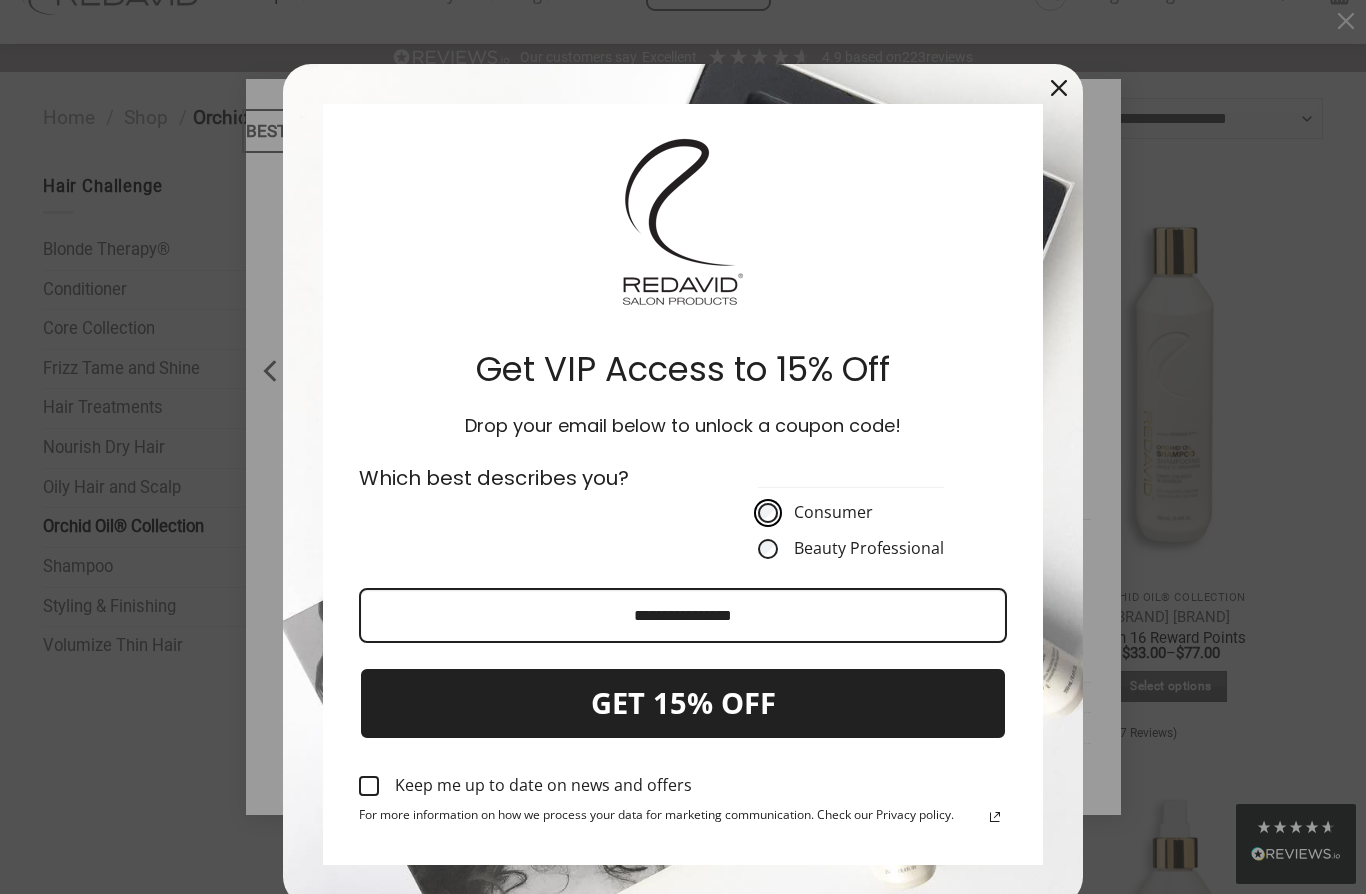 click at bounding box center (683, 615) 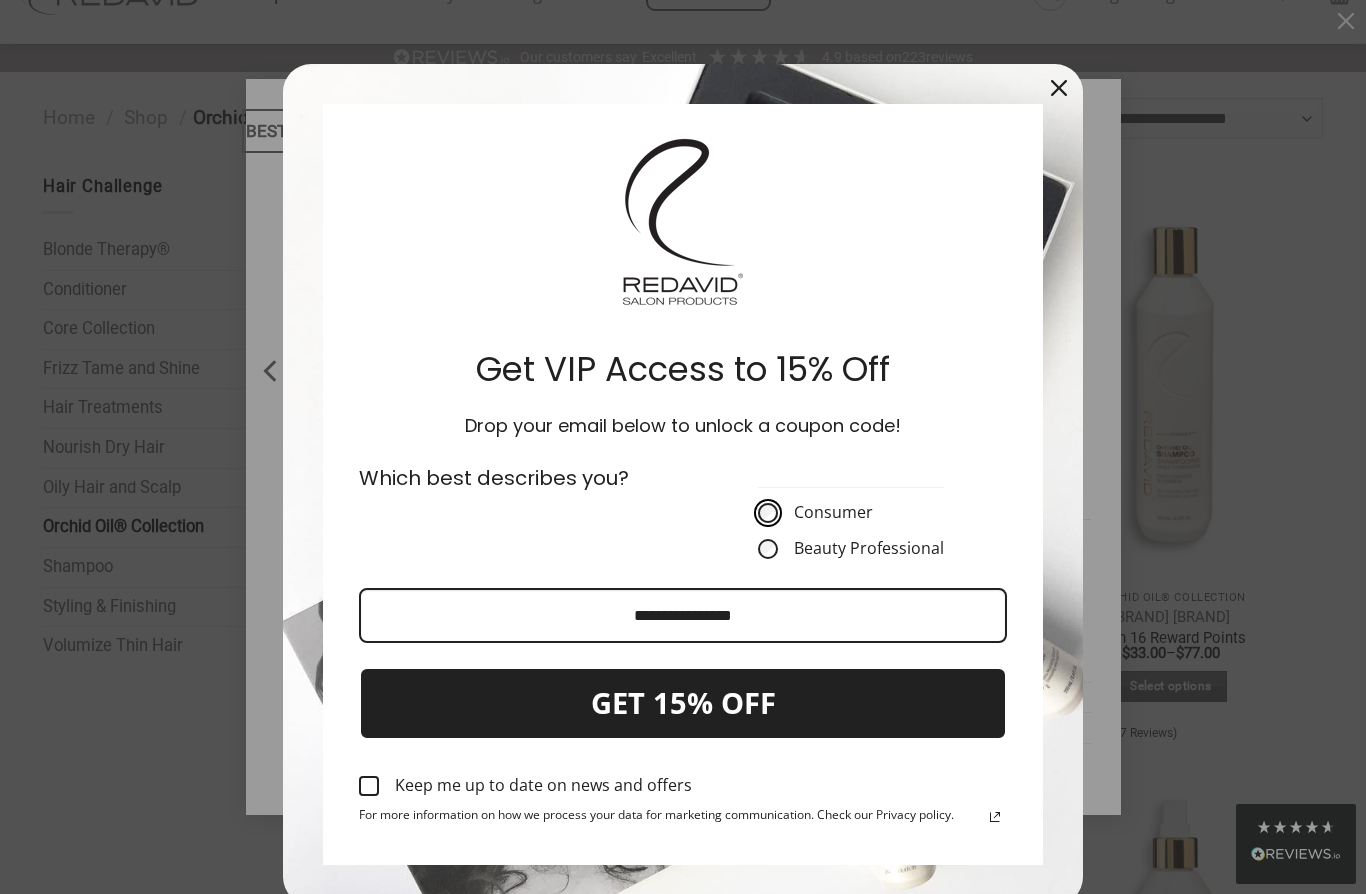 click at bounding box center (683, 615) 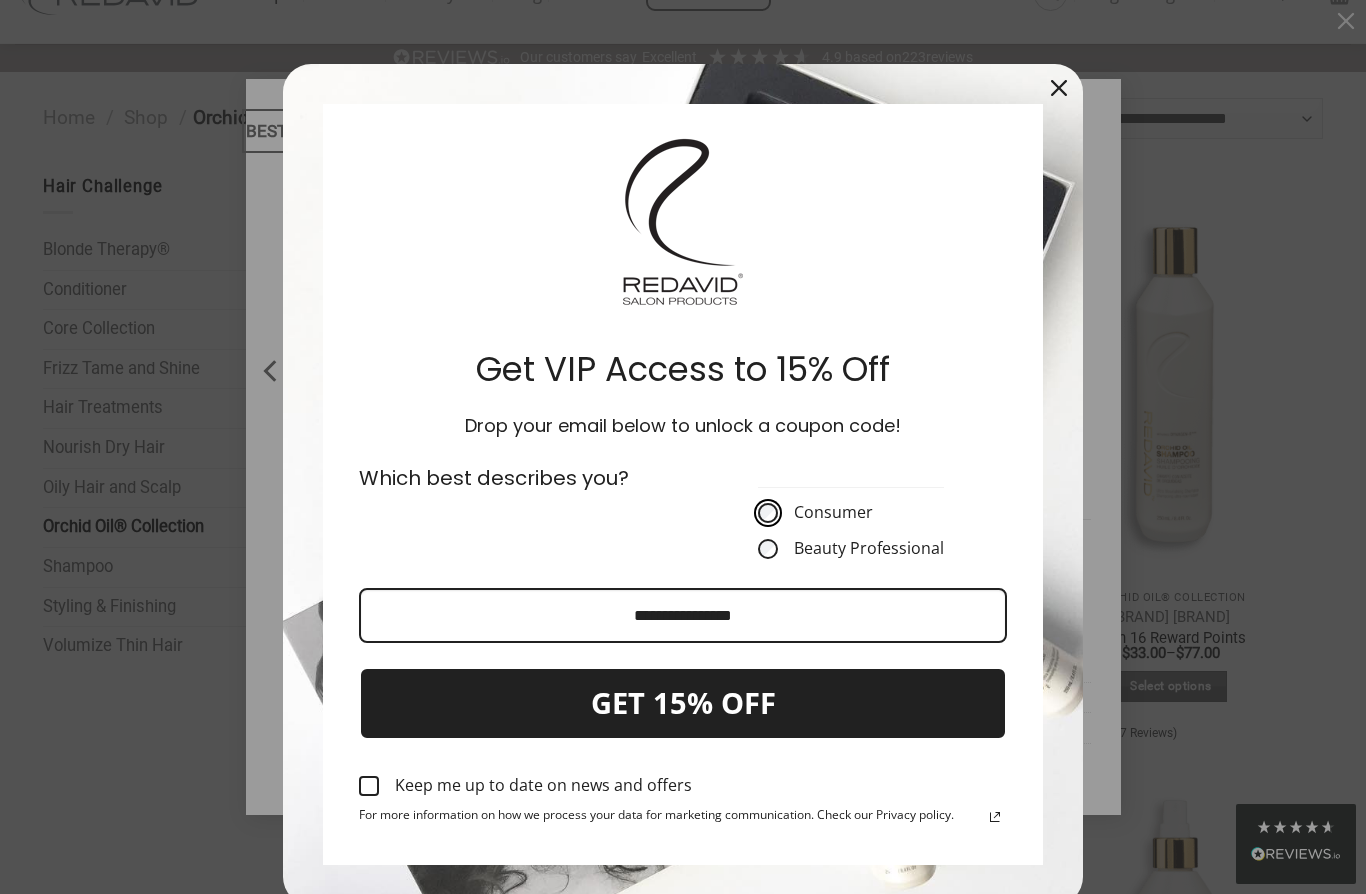 click at bounding box center [683, 615] 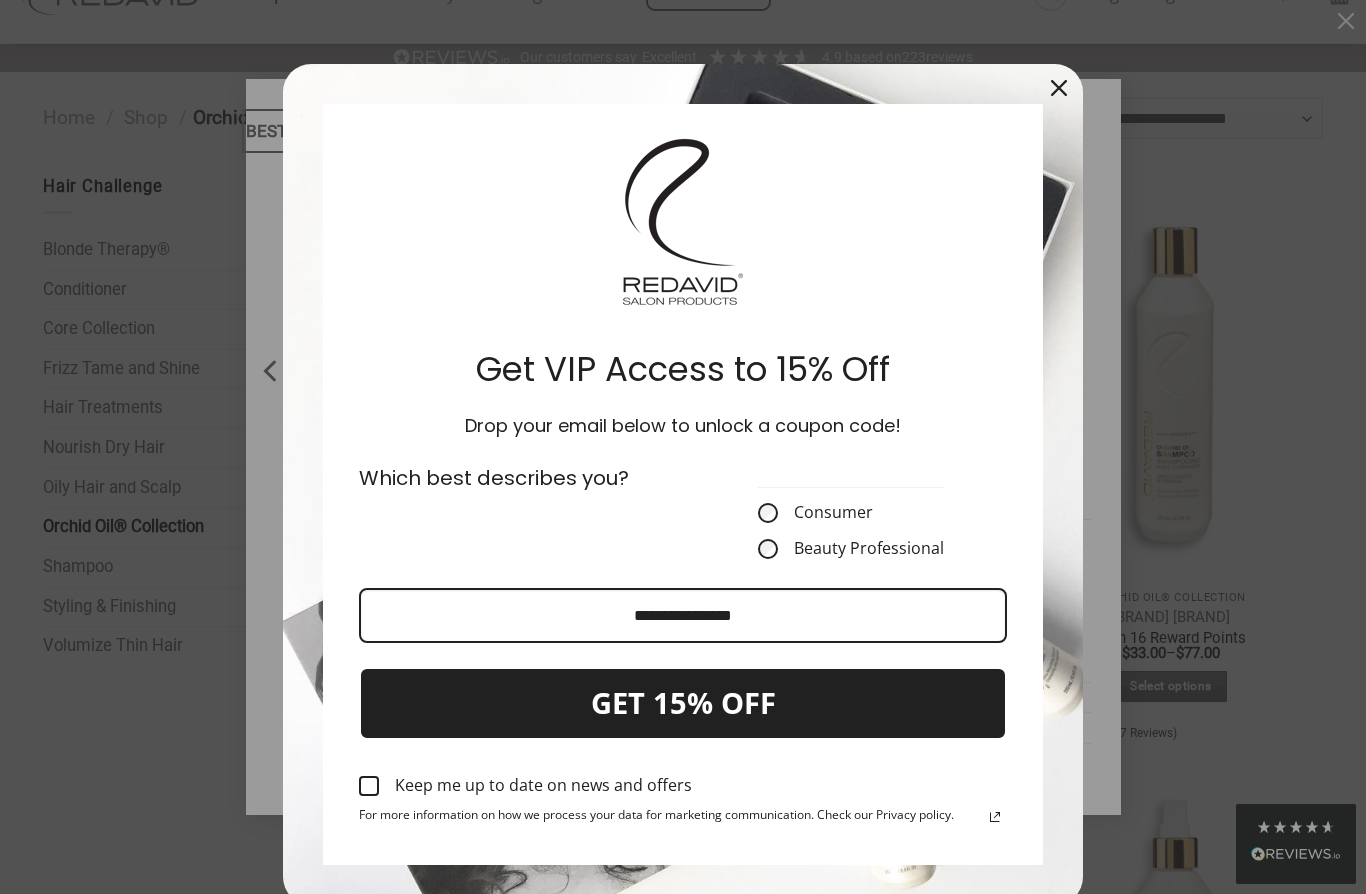 click 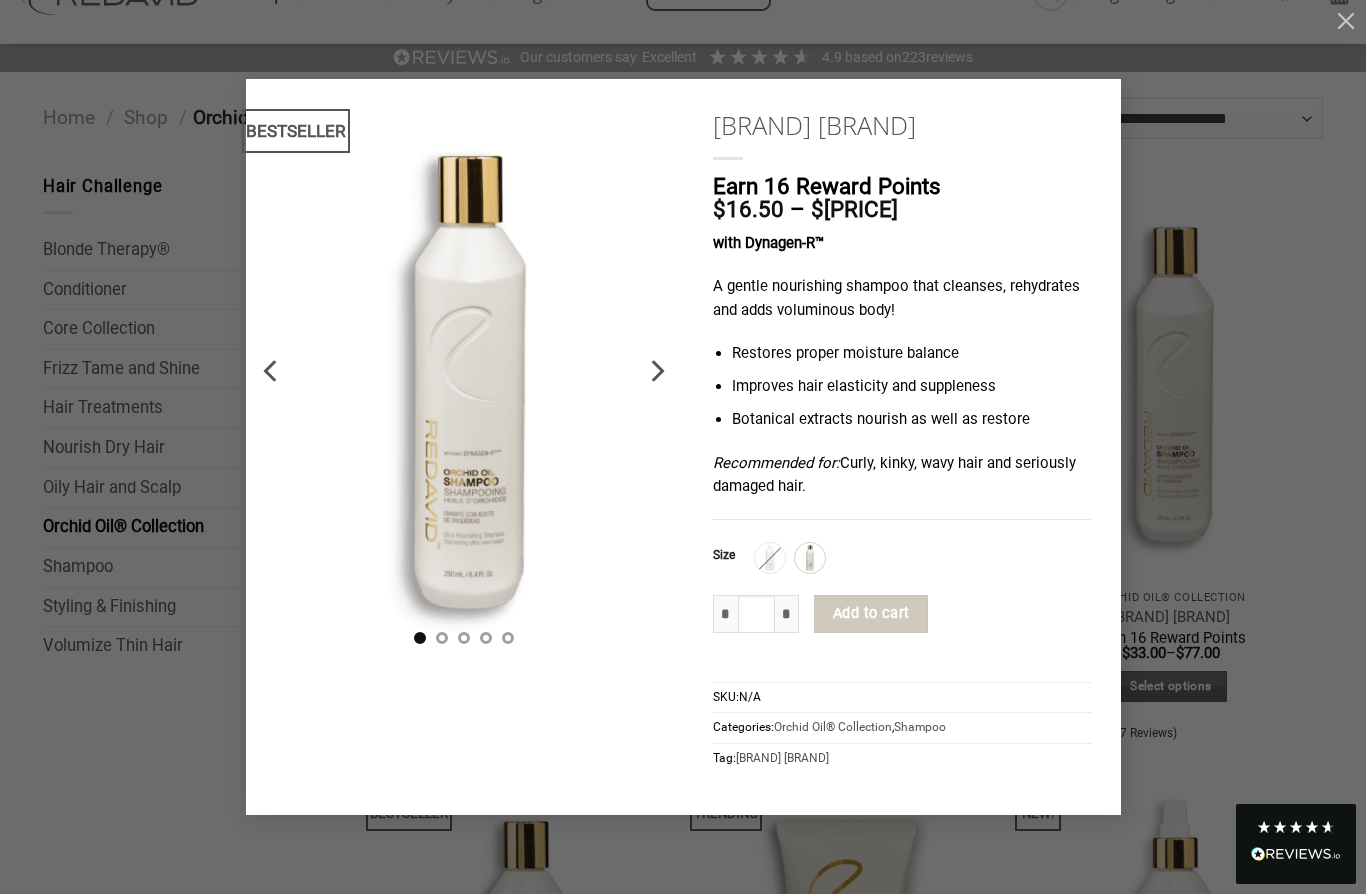 click on "*" 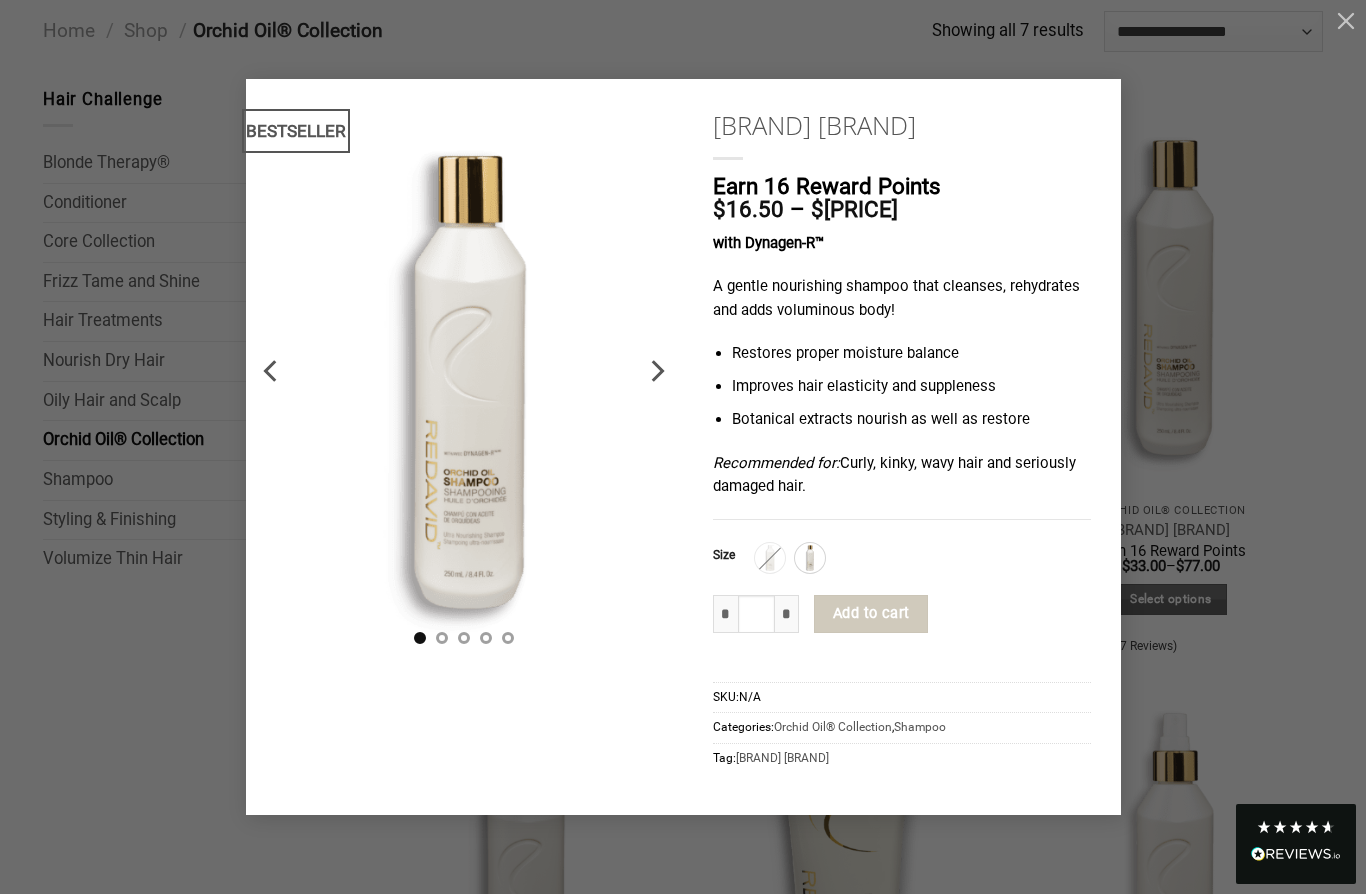 click at bounding box center (464, 639) 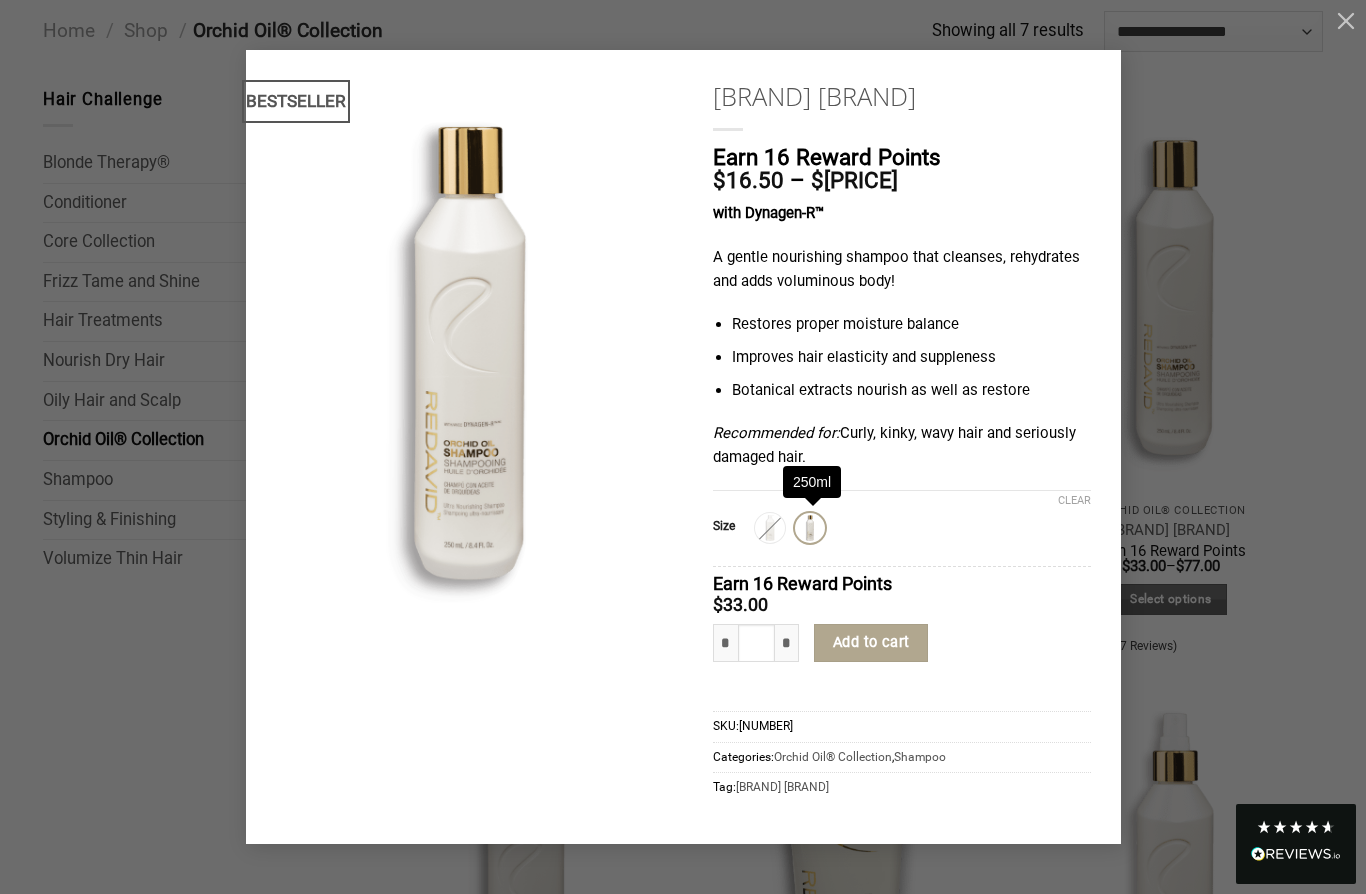 click on "Add to cart" 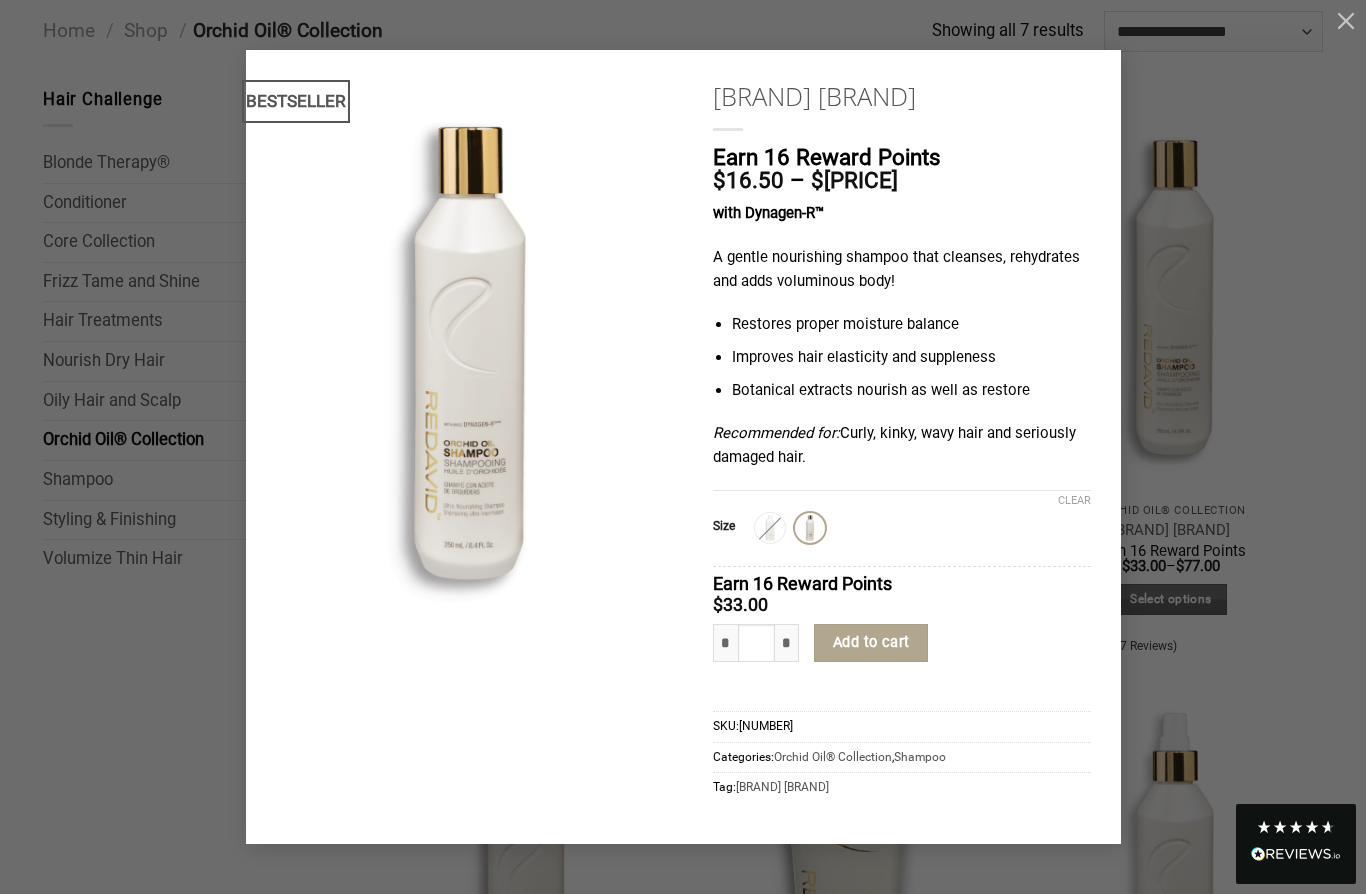 click on "Add to cart" 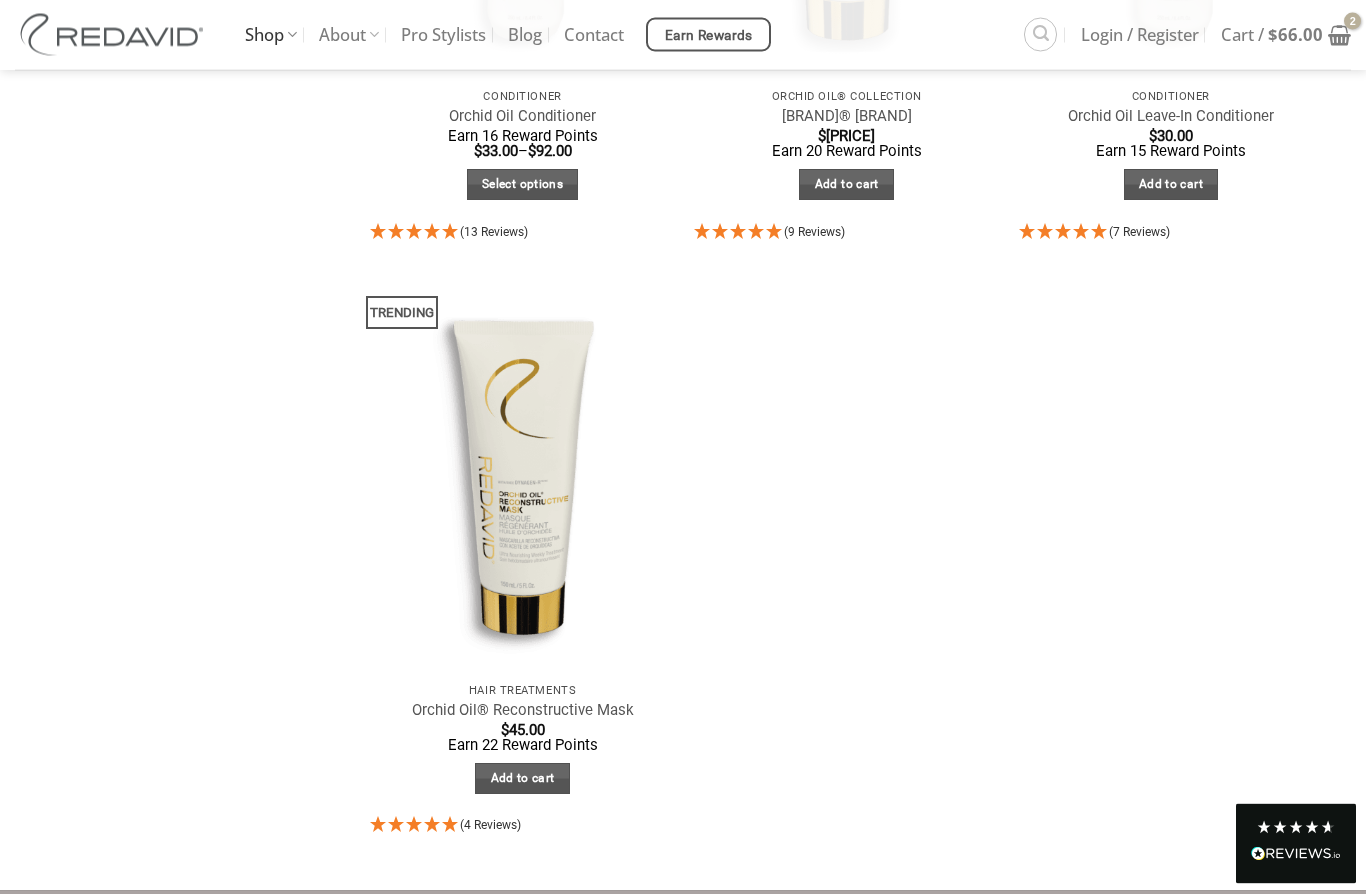 scroll, scrollTop: 1227, scrollLeft: 0, axis: vertical 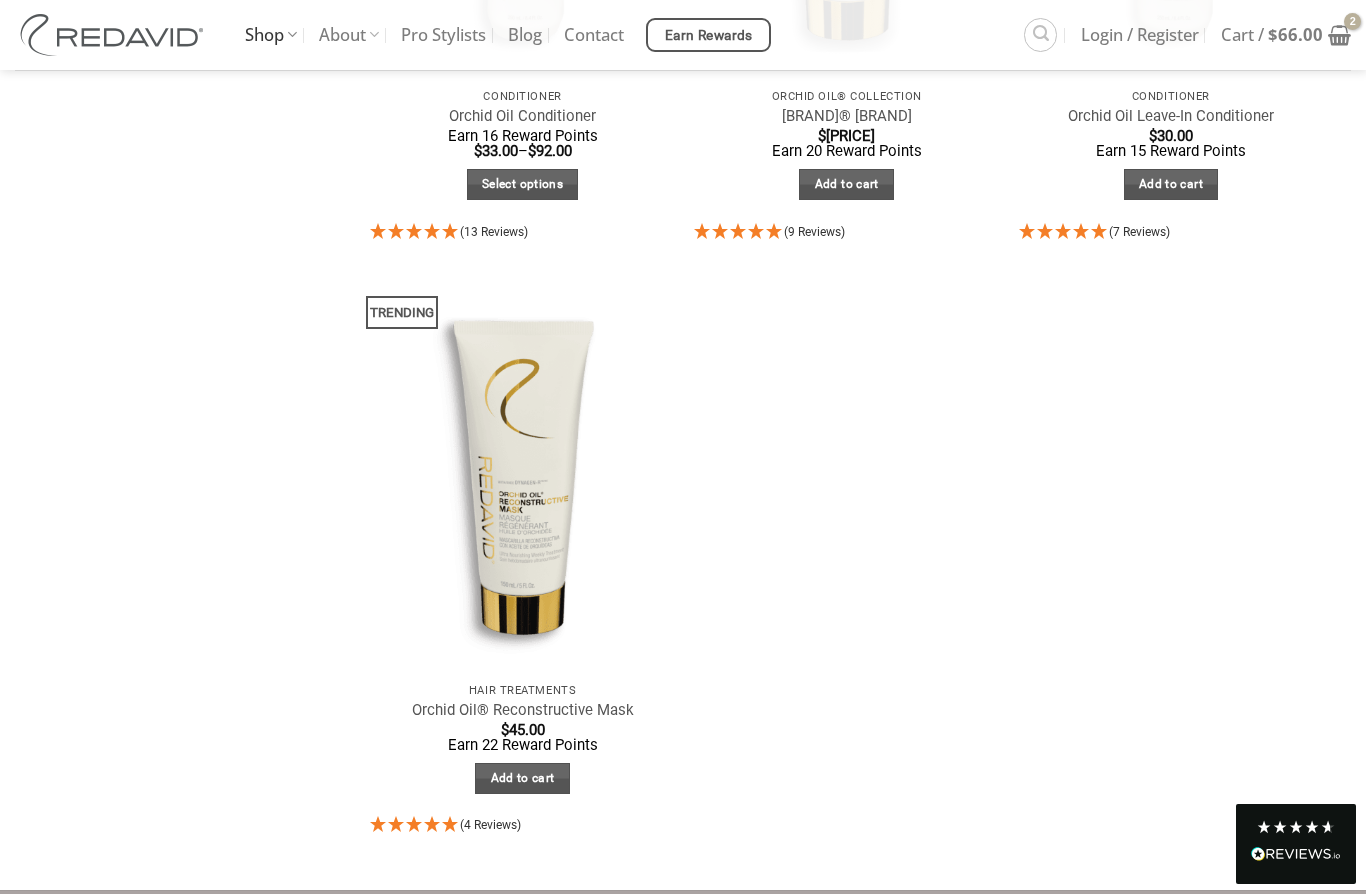 click on "Orchid Oil® Reconstructive Mask" at bounding box center [523, 710] 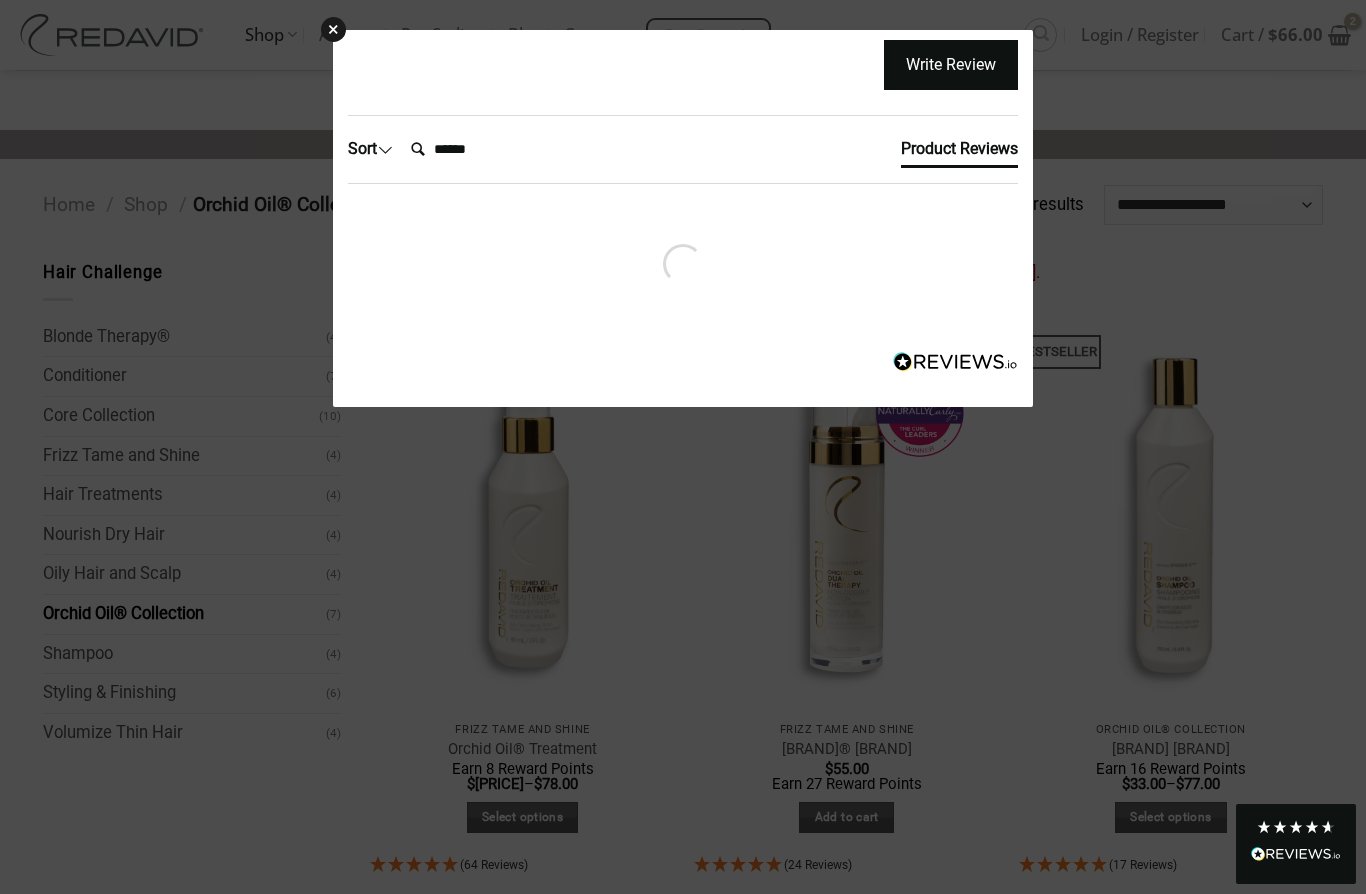 click on "Professionals Website
Free Shipping on Orders $75+
[COUNTRY]
[COUNTRY]
Languages
You need Polylang or WPML plugin for this to work. You can remove it from Theme Options.
Free Shipping on Orders $75+
Shop
The [BRAND]® [BRAND]
[BRAND] [BRAND]®
The [BRAND] [BRAND]
Promotions and Sales
Your Account
About
The [BRAND] [BRAND]
Reviews
Pro Stylists
Blog
Contact
Earn Rewards" at bounding box center [683, 447] 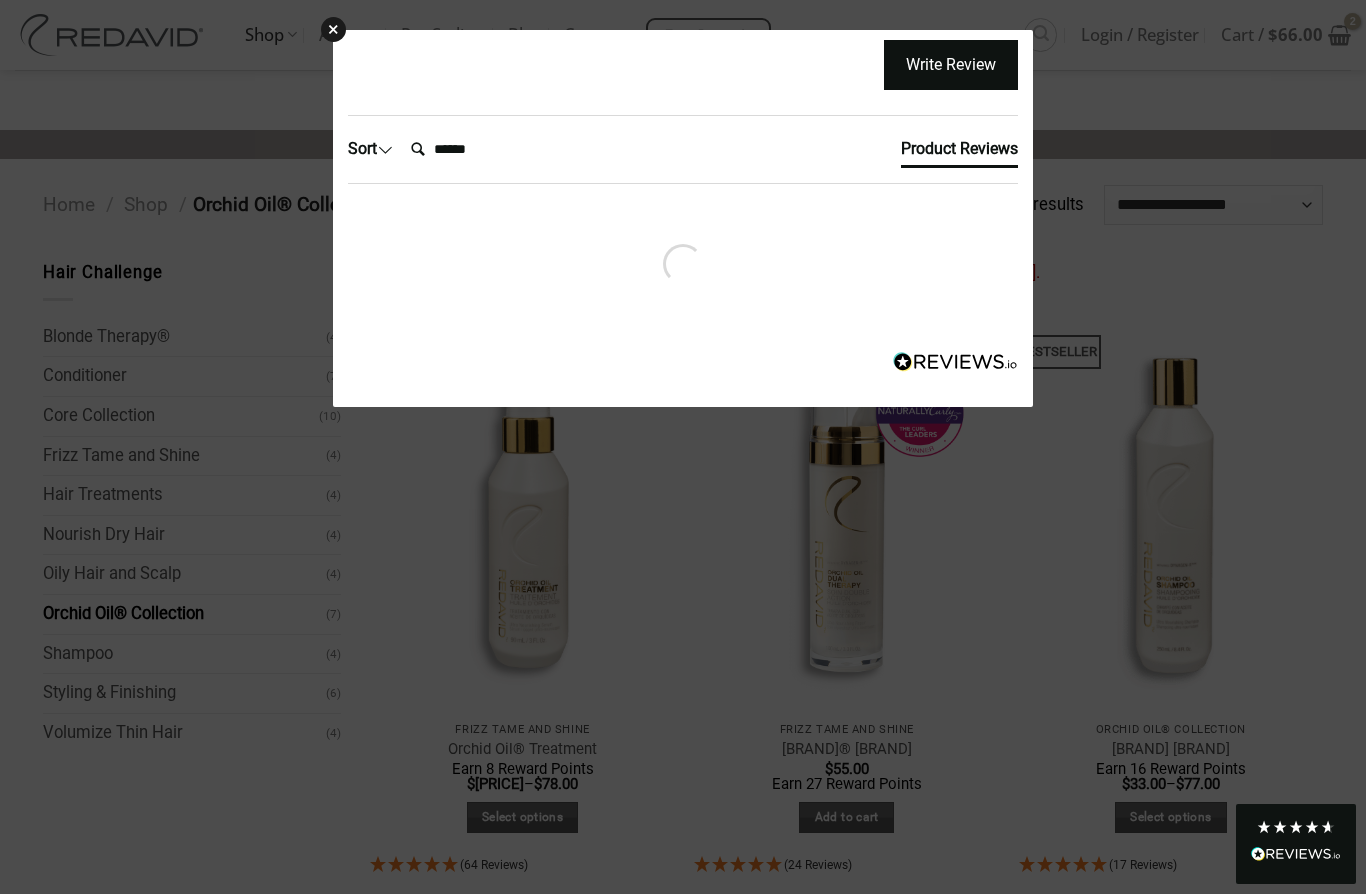 click on "Professionals Website
Free Shipping on Orders $75+
[COUNTRY]
[COUNTRY]
Languages
You need Polylang or WPML plugin for this to work. You can remove it from Theme Options.
Free Shipping on Orders $75+
Shop
The [BRAND]® [BRAND]
[BRAND] [BRAND]®
The [BRAND] [BRAND]
Promotions and Sales
Your Account
About
The [BRAND] [BRAND]
Reviews
Pro Stylists
Blog
Contact
Earn Rewards" at bounding box center (683, 447) 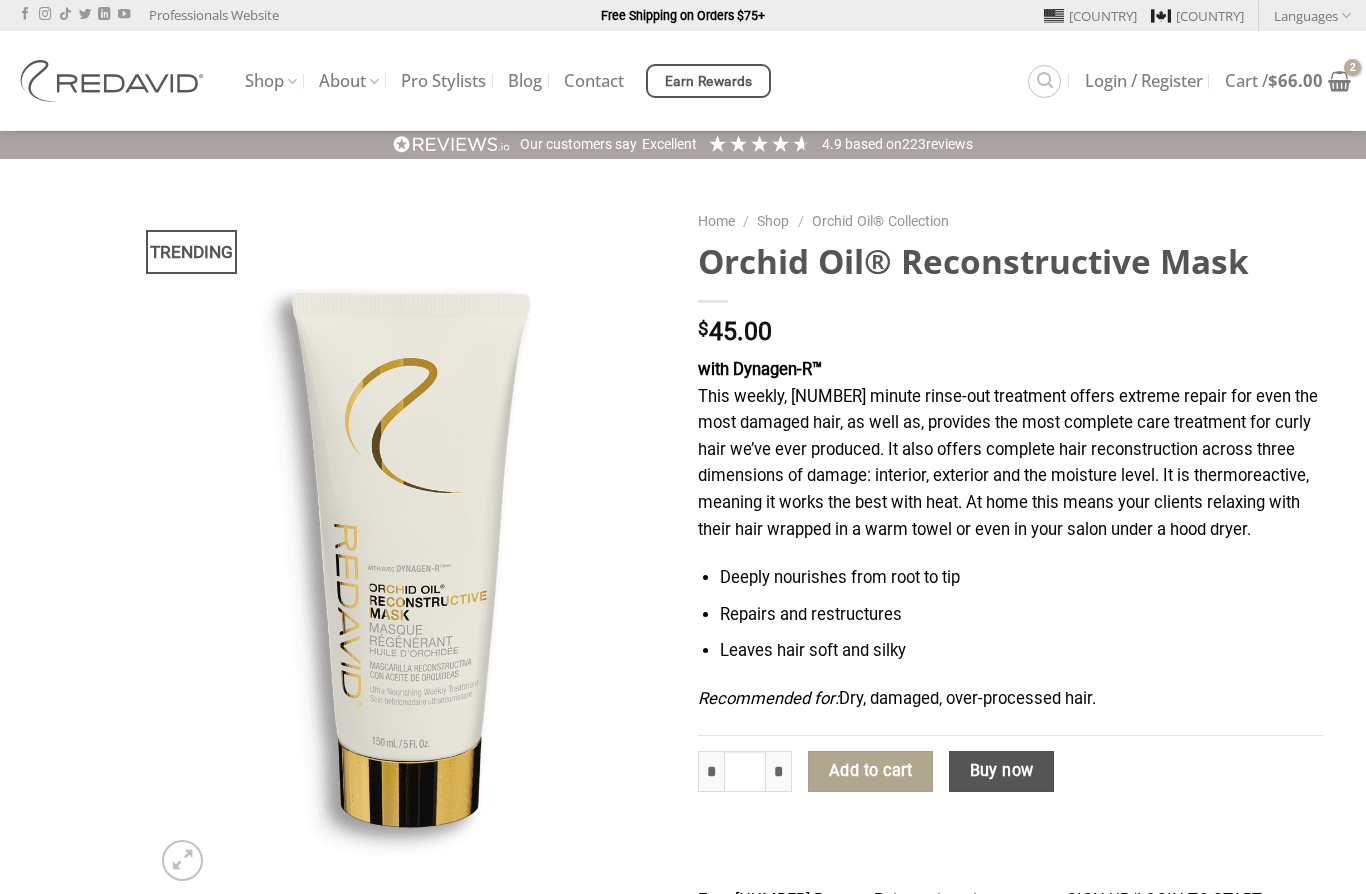 scroll, scrollTop: 0, scrollLeft: 0, axis: both 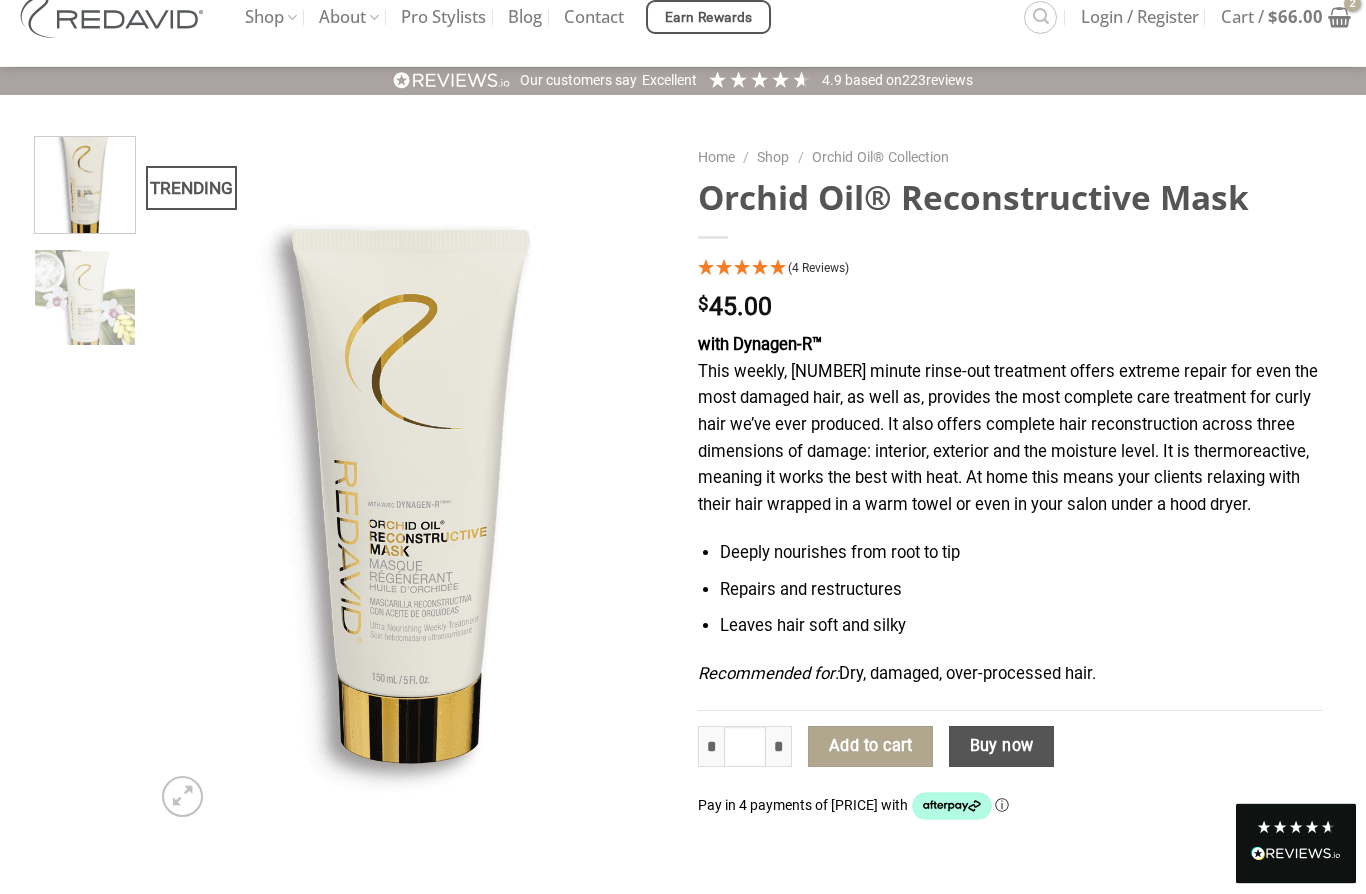 click on "(4 Reviews)" at bounding box center [818, 269] 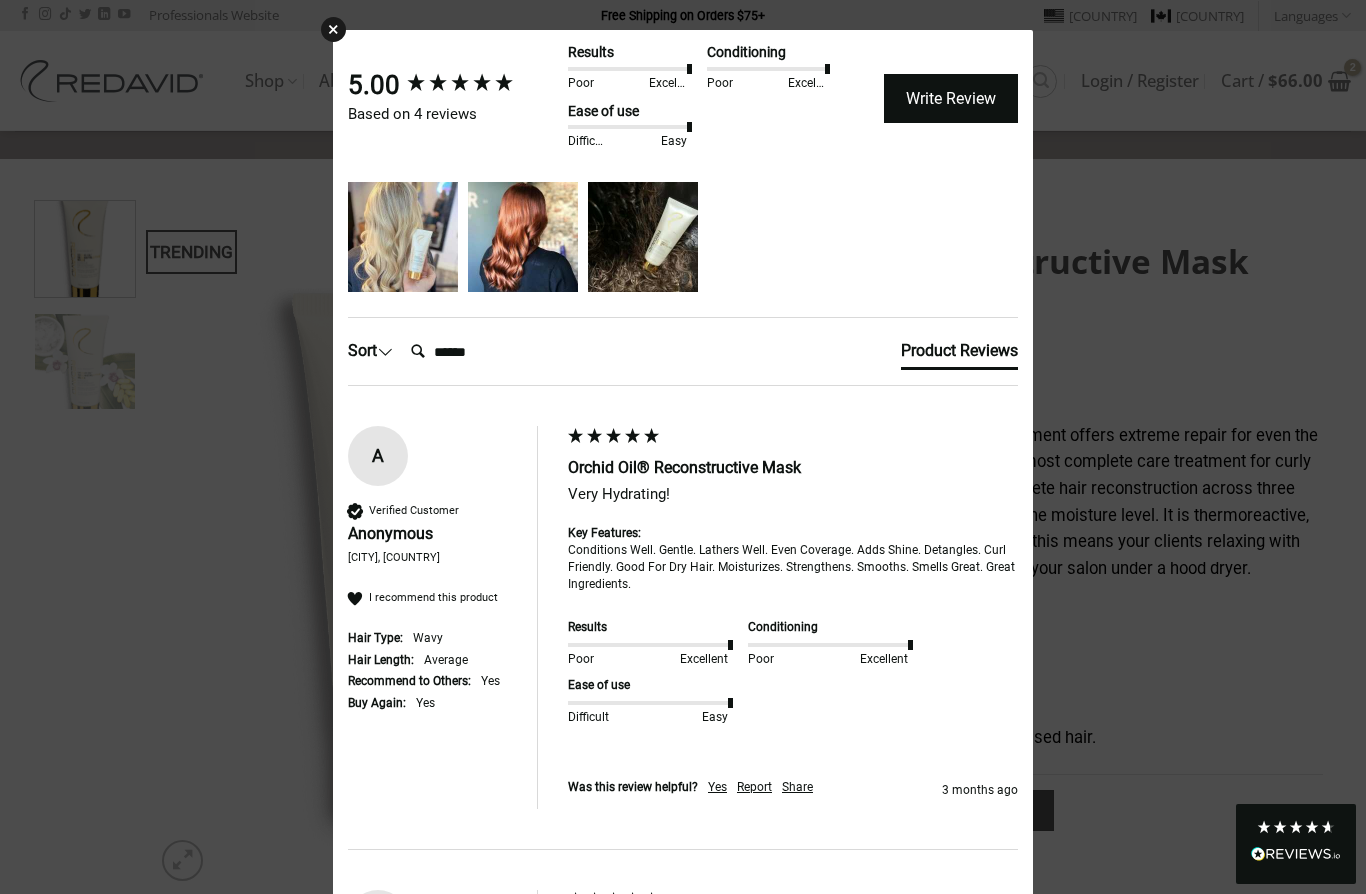 scroll, scrollTop: 0, scrollLeft: 0, axis: both 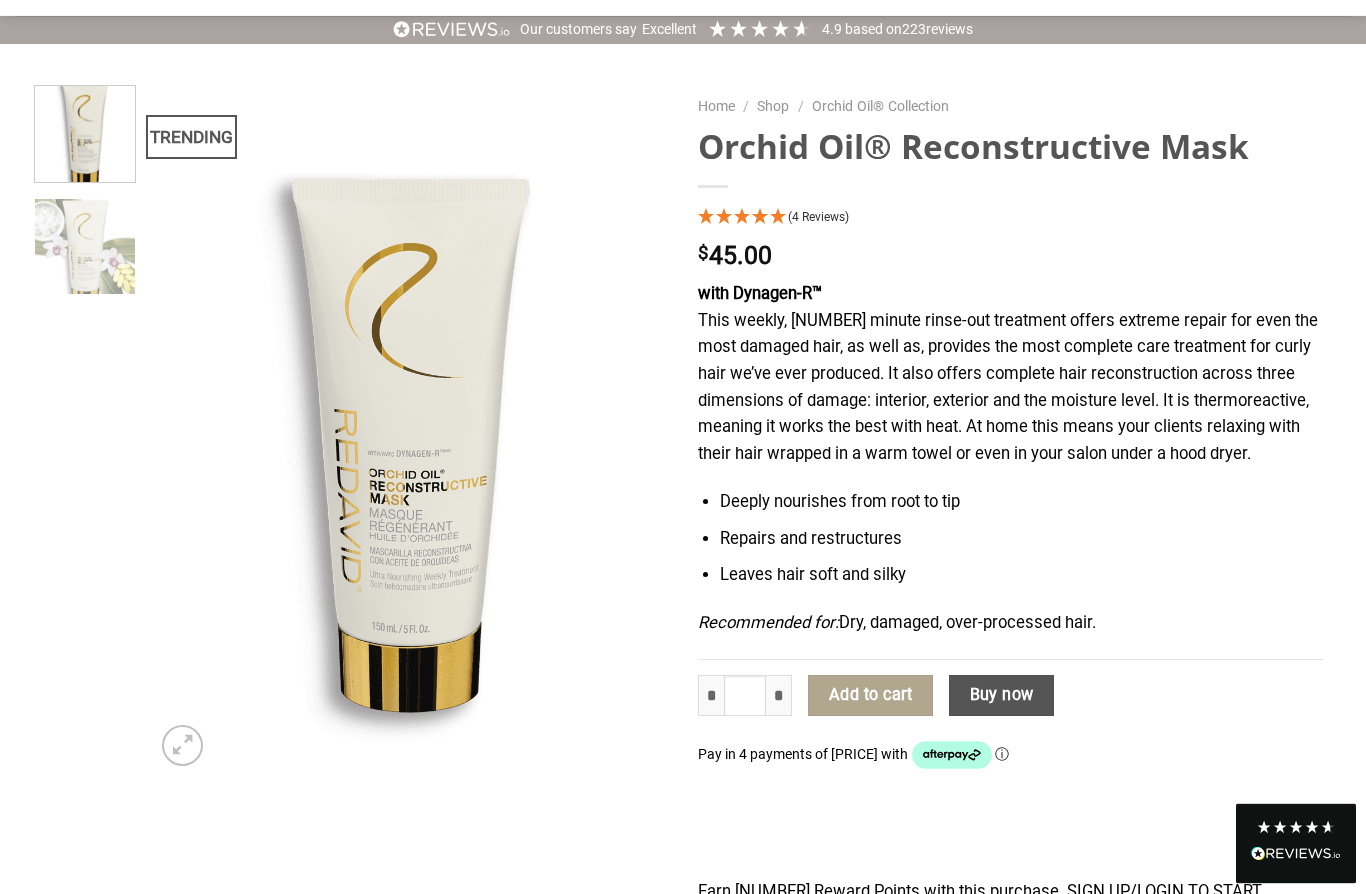 click on "Add to cart" at bounding box center (870, 697) 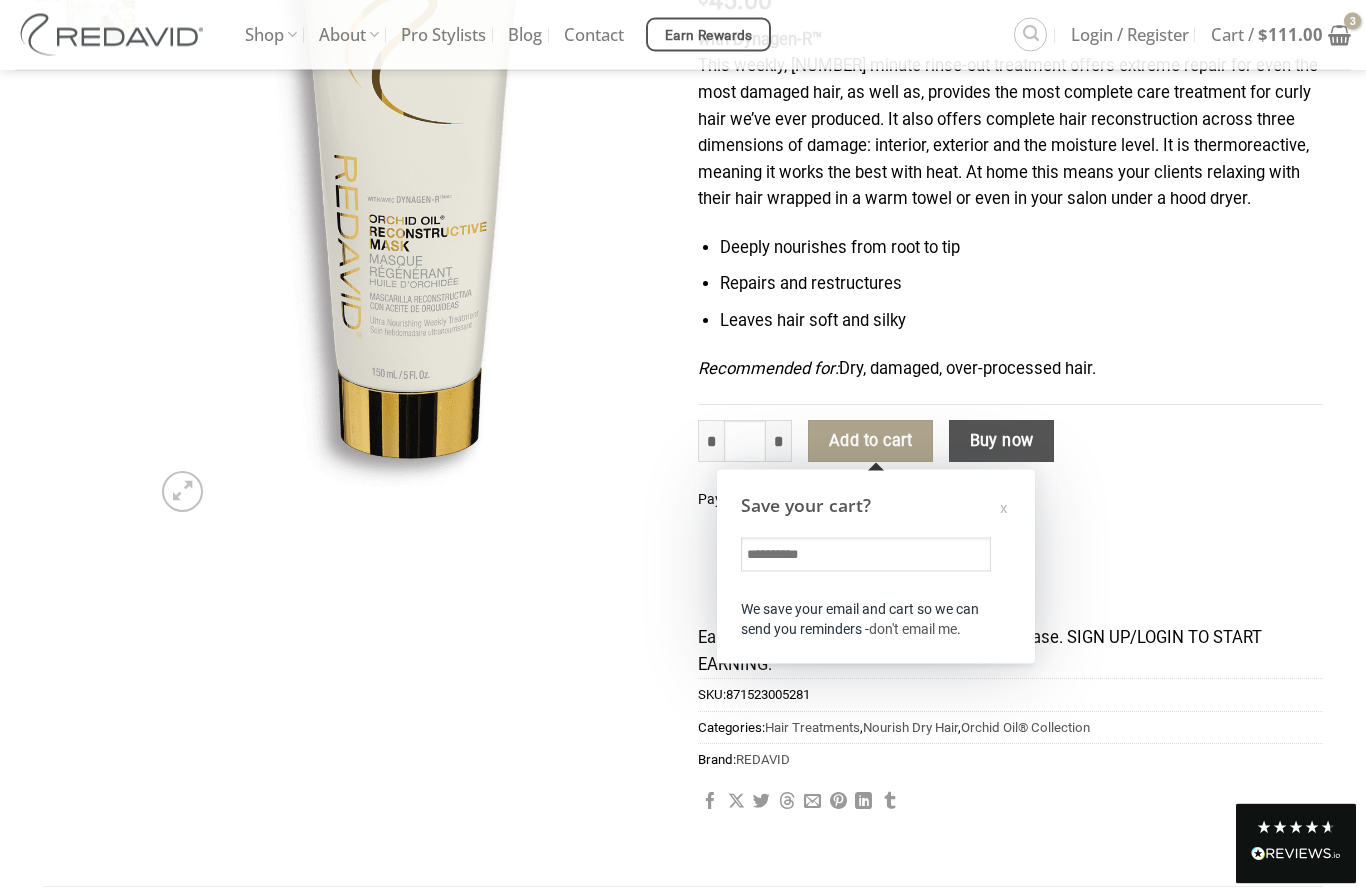 scroll, scrollTop: 410, scrollLeft: 0, axis: vertical 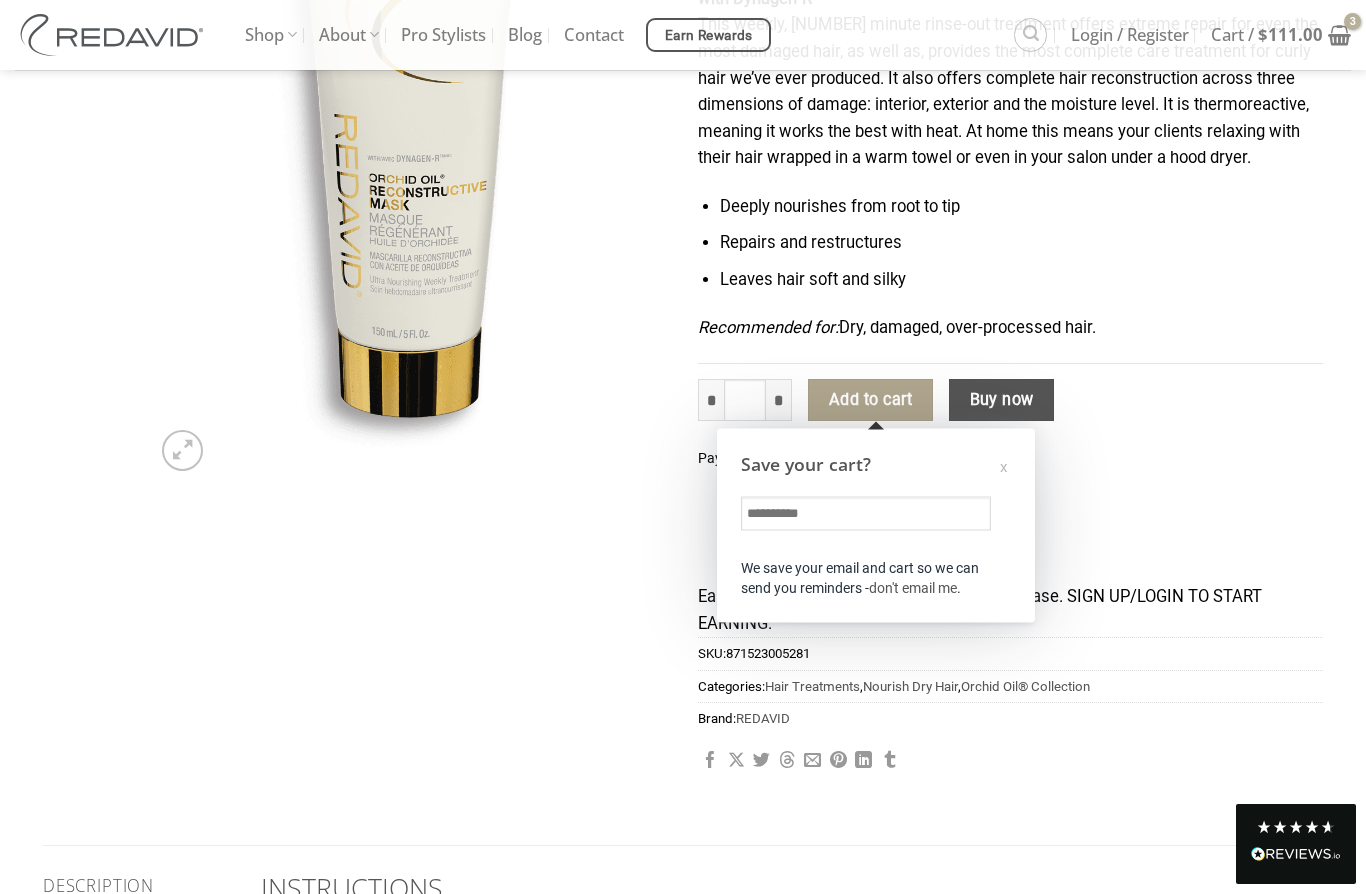 click on "x" at bounding box center [1003, 467] 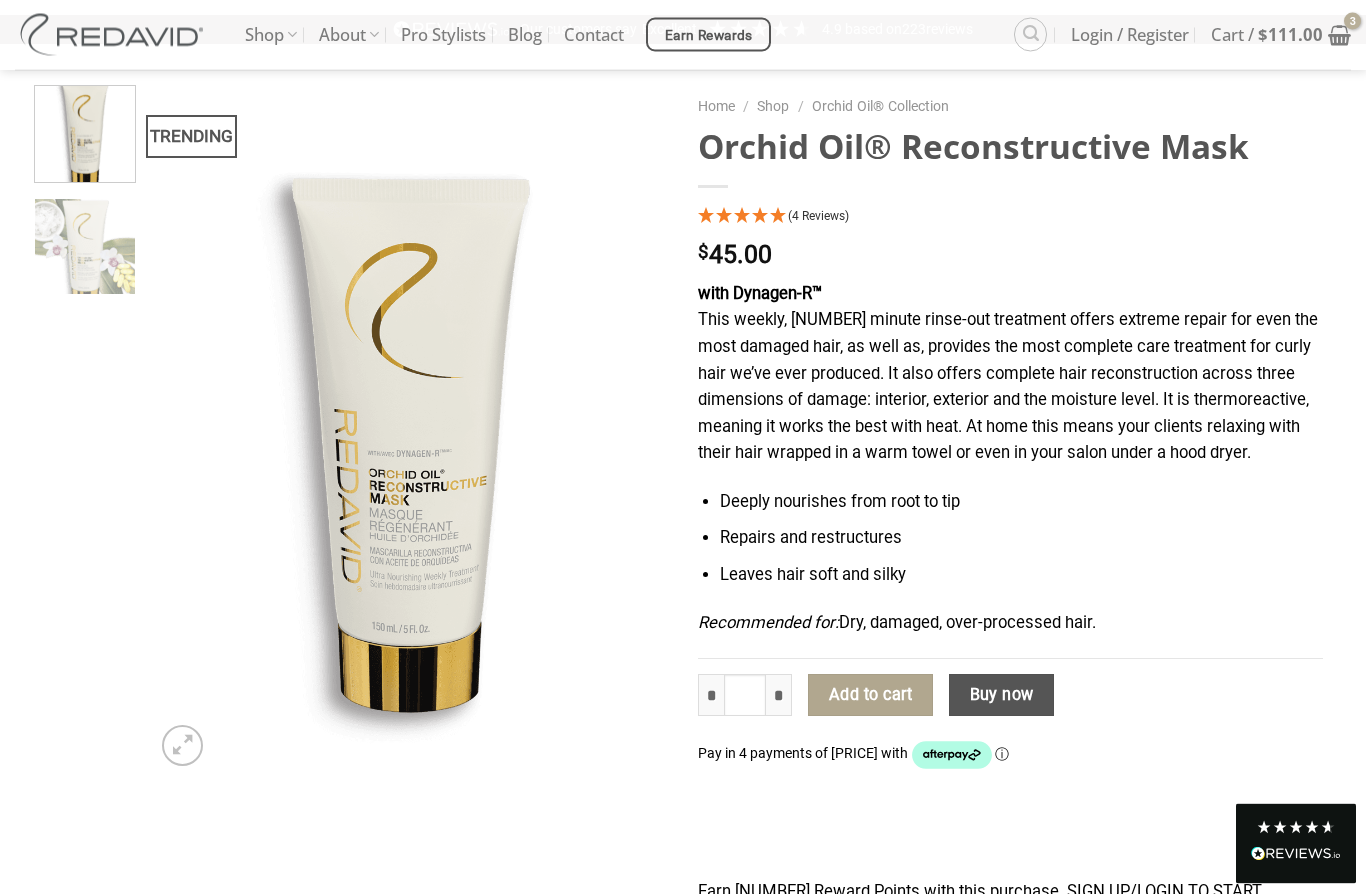 scroll, scrollTop: 0, scrollLeft: 0, axis: both 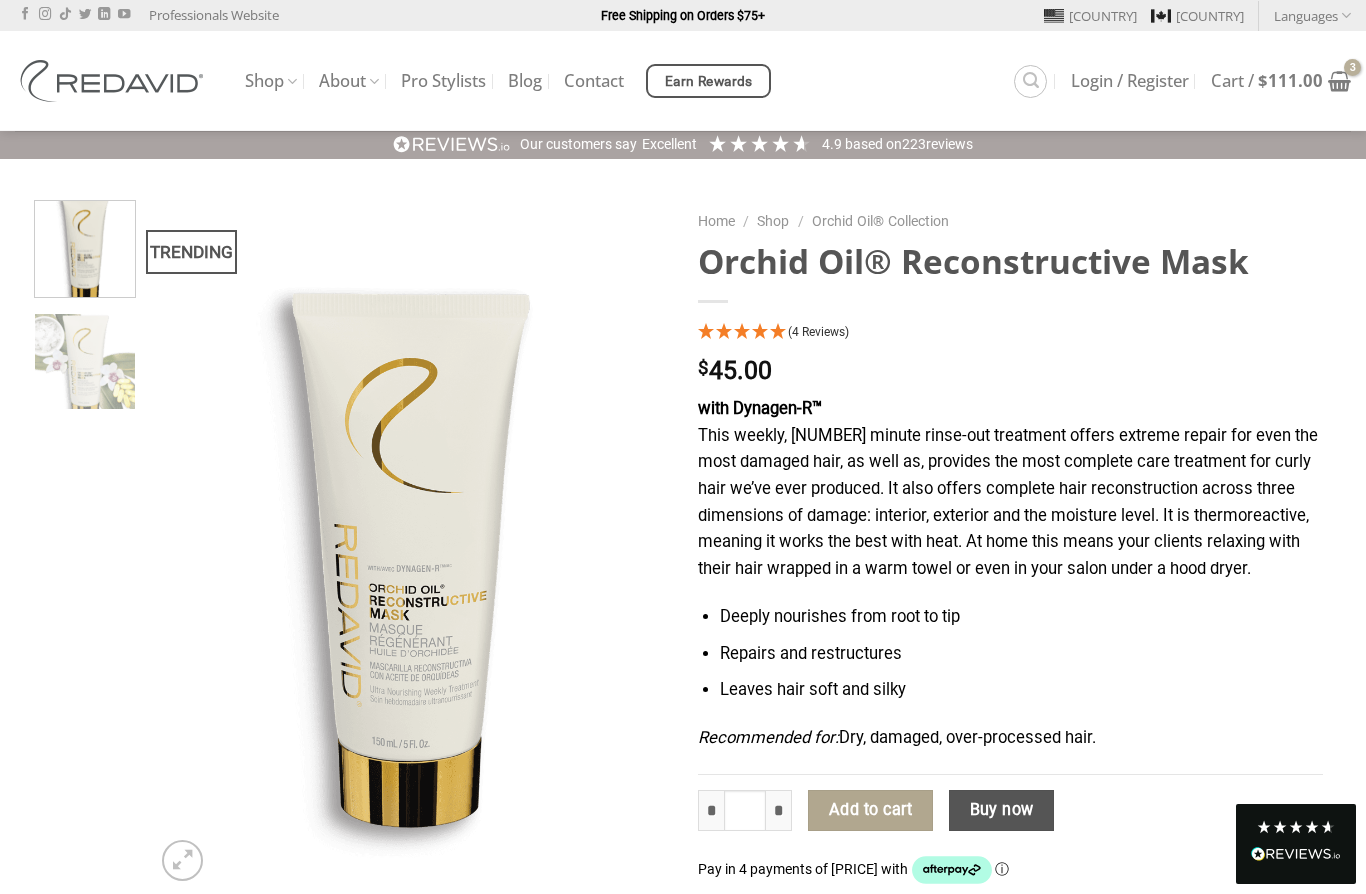 click at bounding box center [1339, 81] 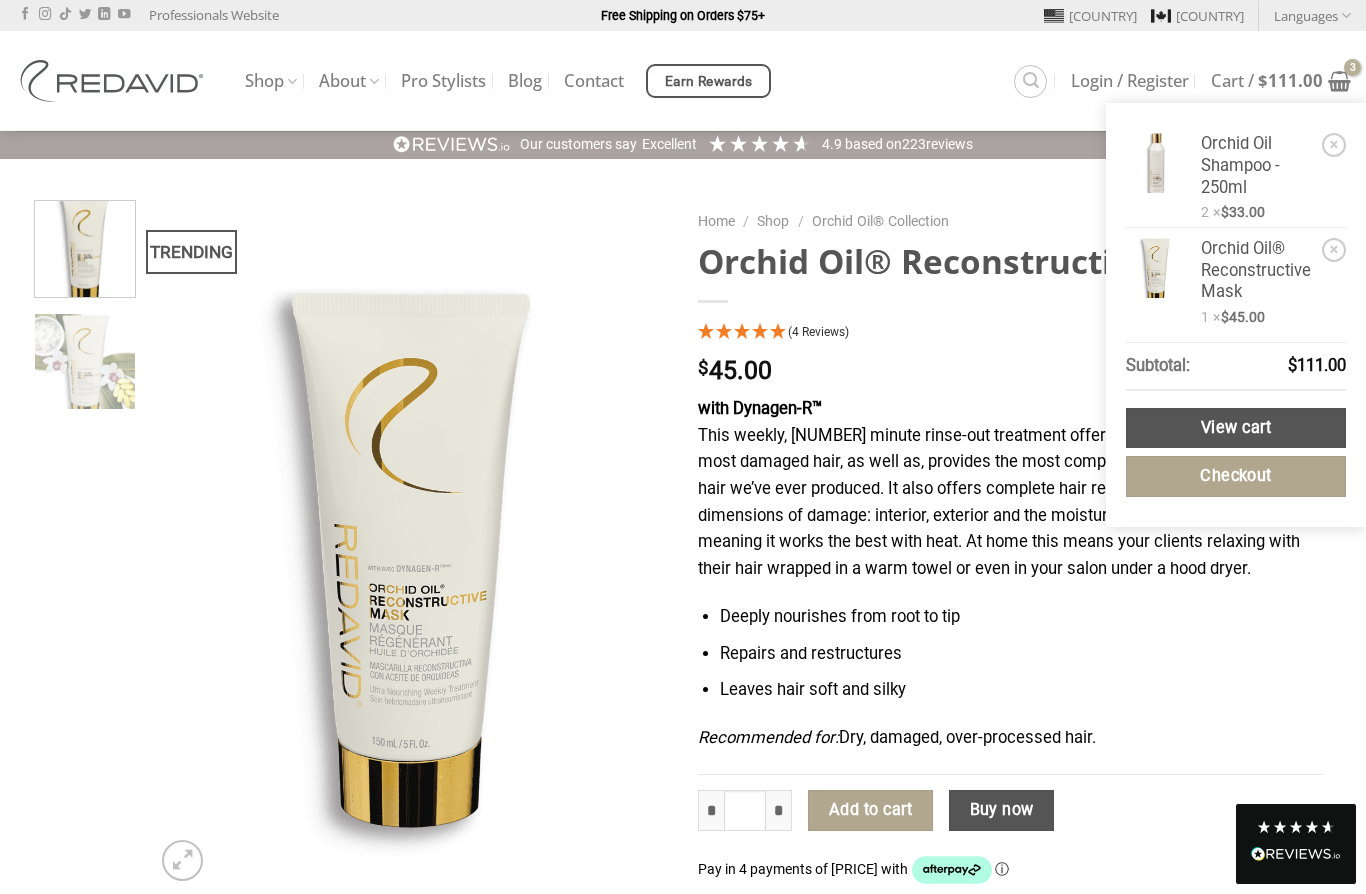 click on "Checkout" at bounding box center (1236, 476) 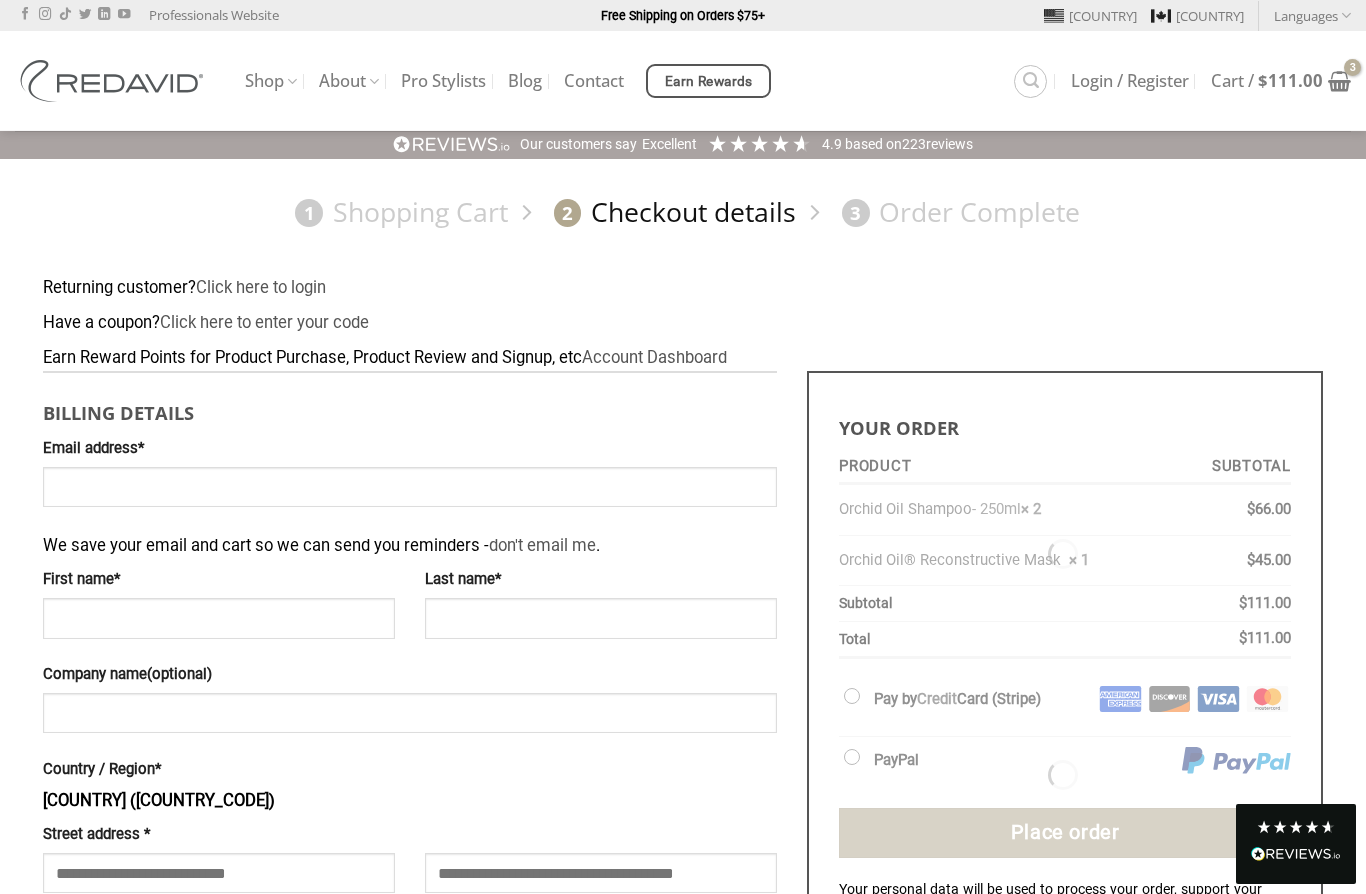 scroll, scrollTop: 0, scrollLeft: 0, axis: both 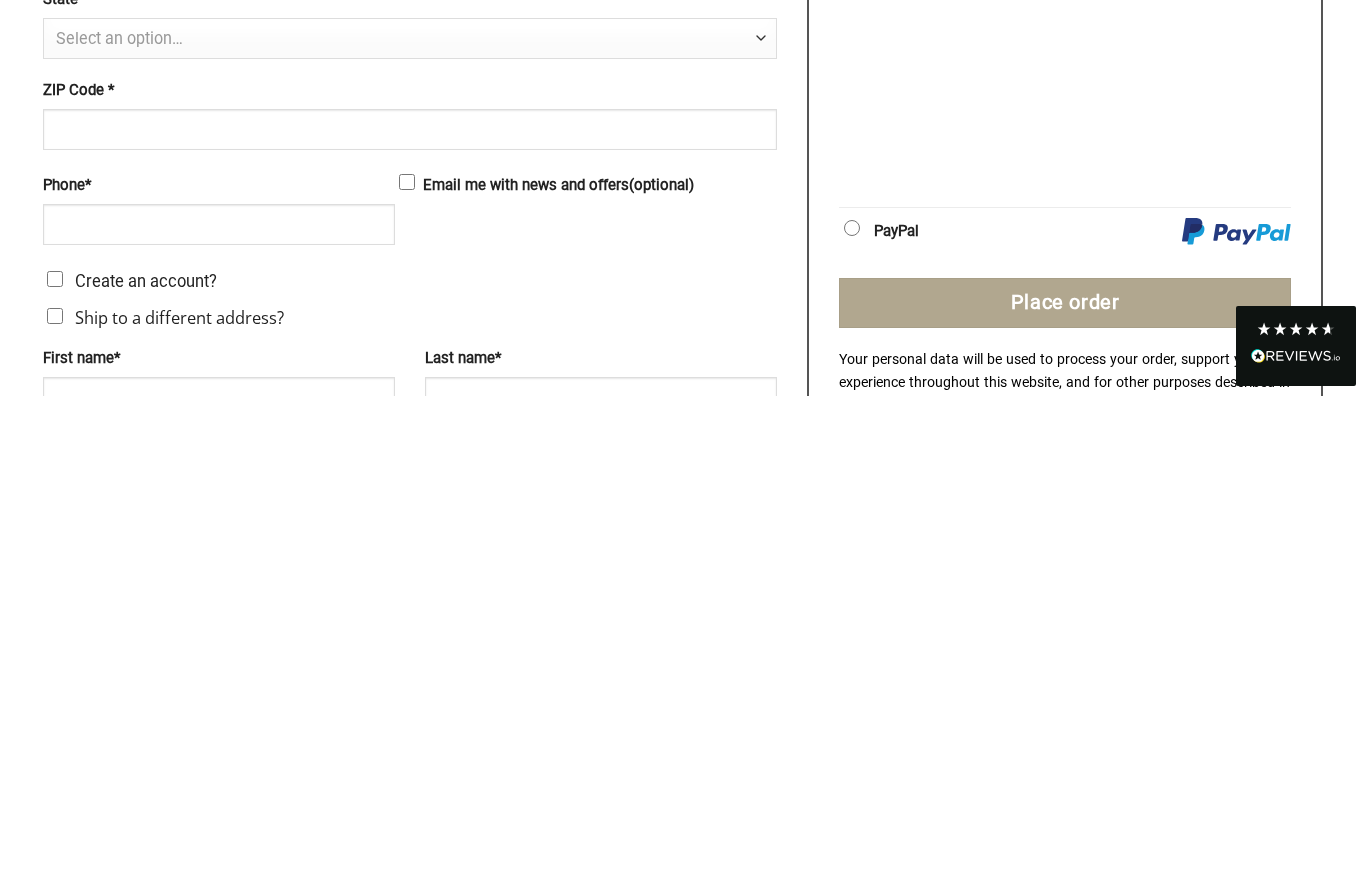 click on "Place order" at bounding box center [1065, 801] 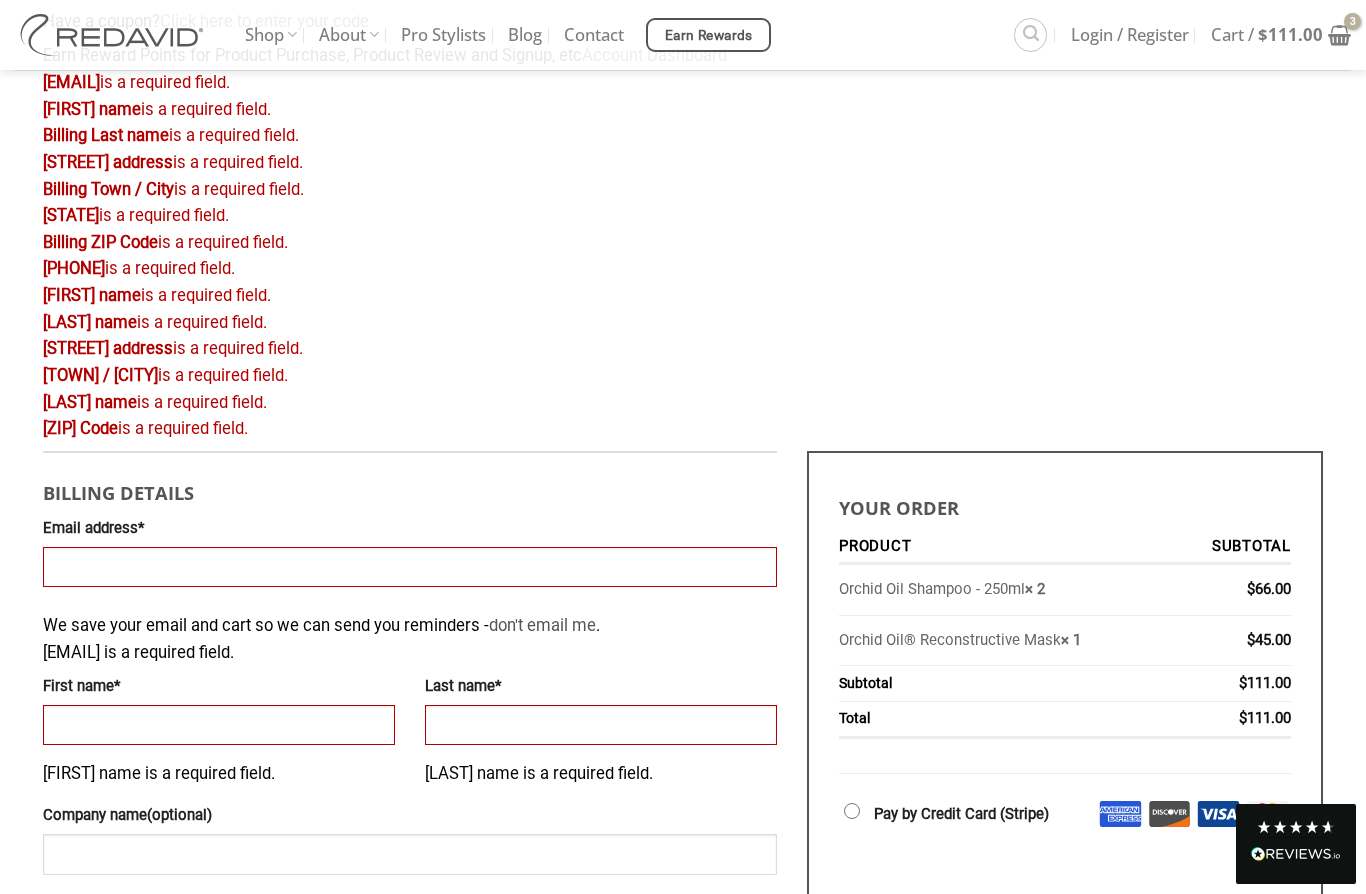 scroll, scrollTop: 299, scrollLeft: 0, axis: vertical 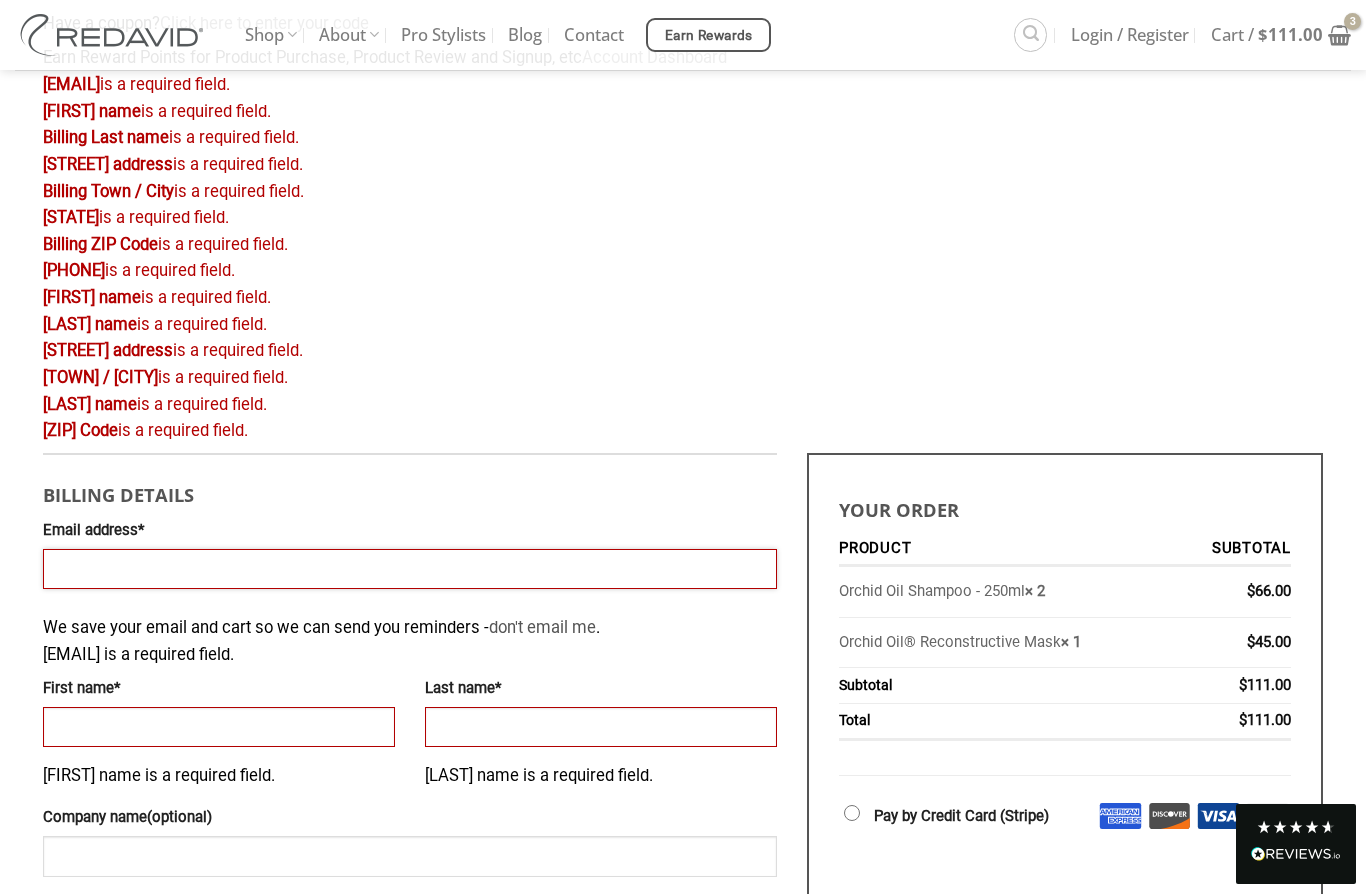 click on "Email address  *" at bounding box center [410, 569] 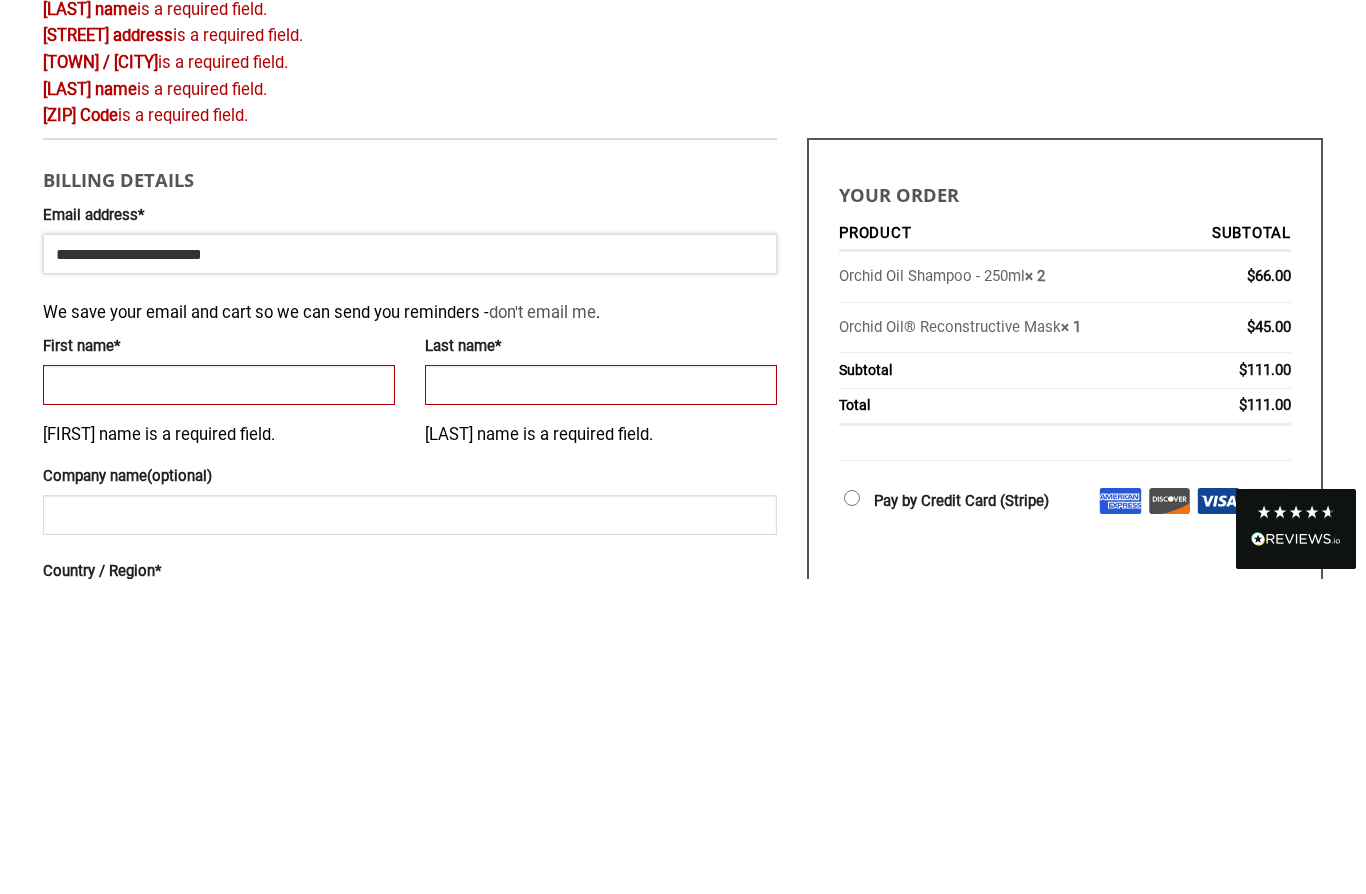 type on "**********" 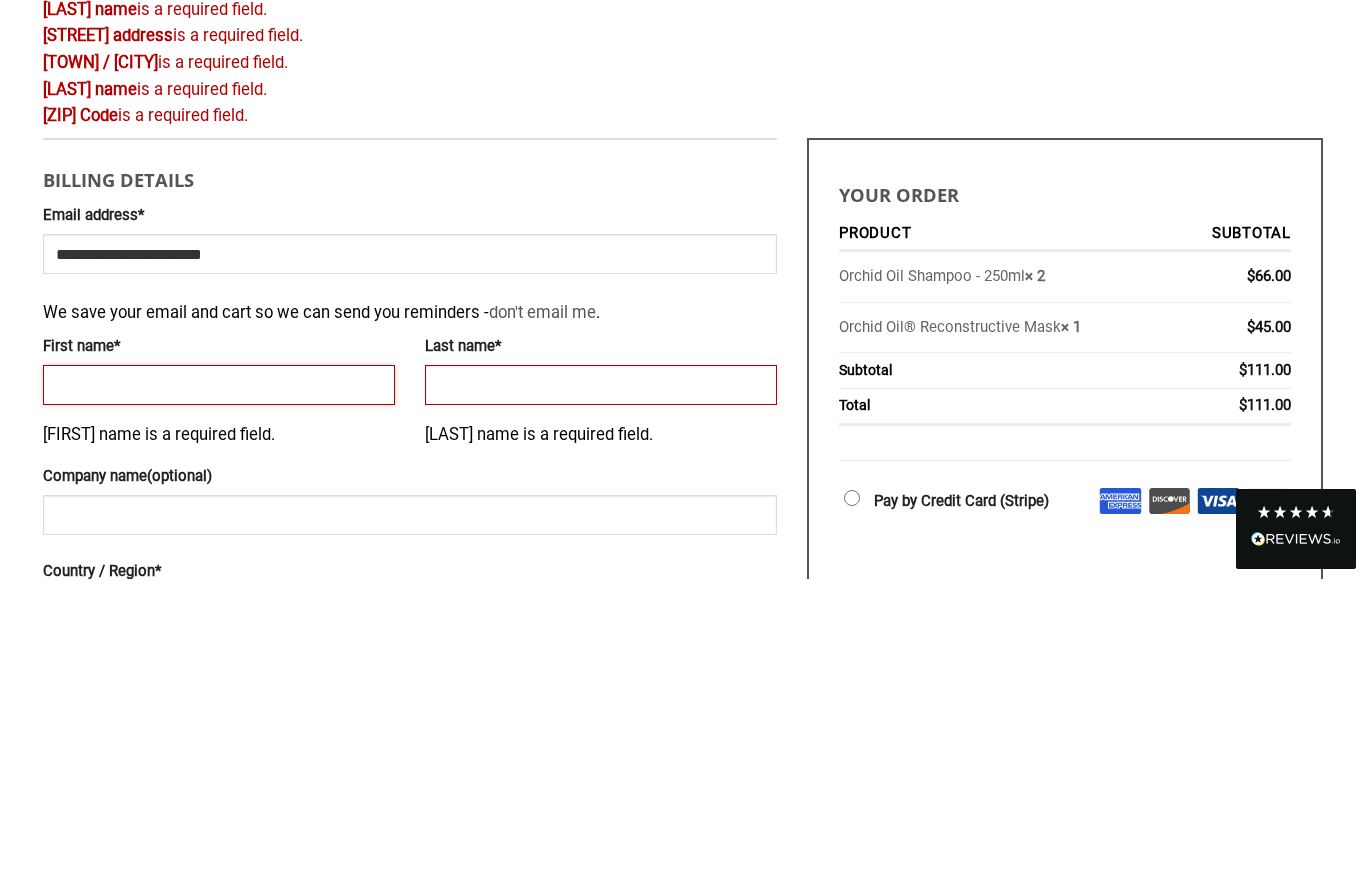 click on "First name  *" at bounding box center (219, 700) 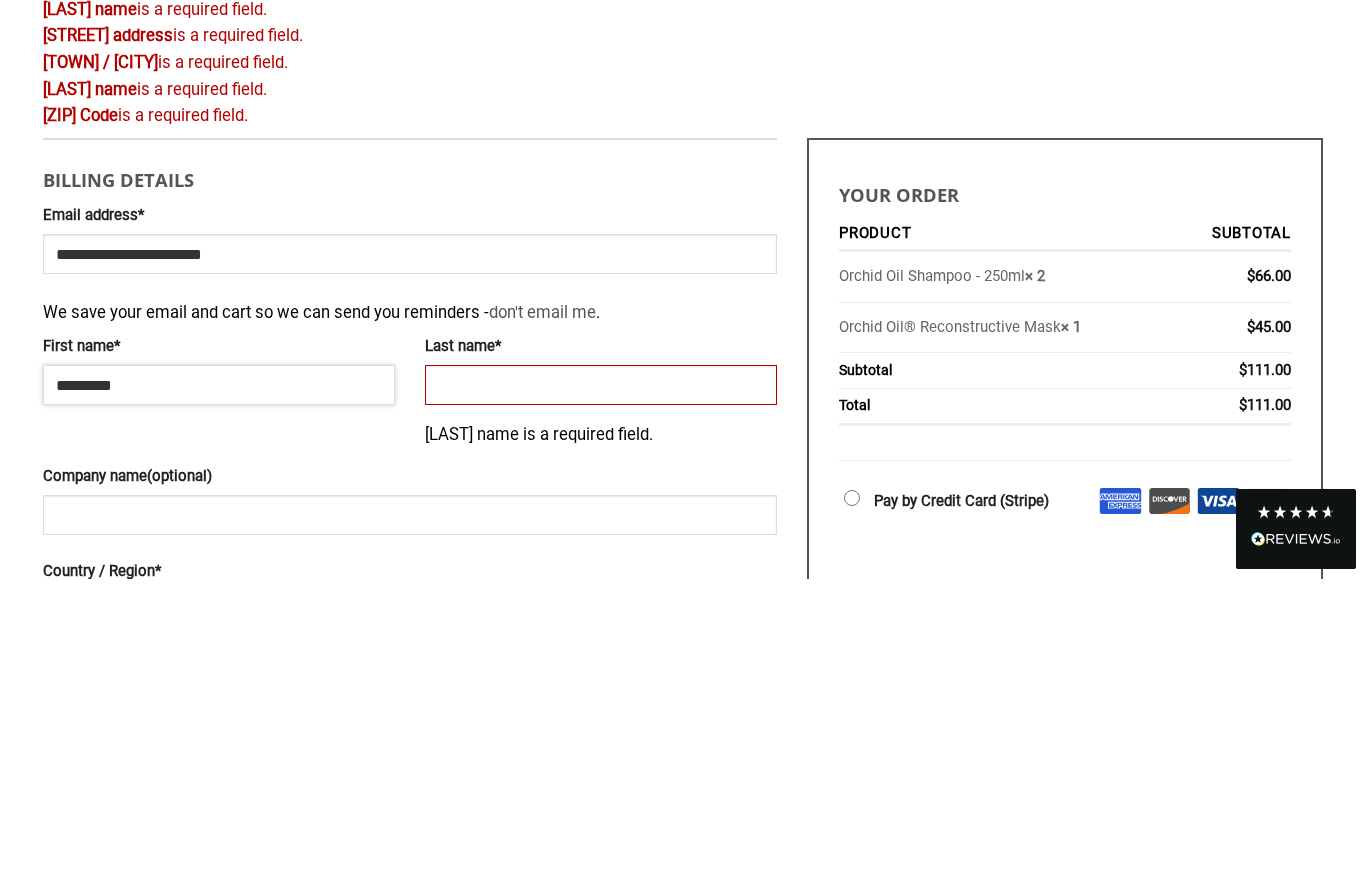 type on "*********" 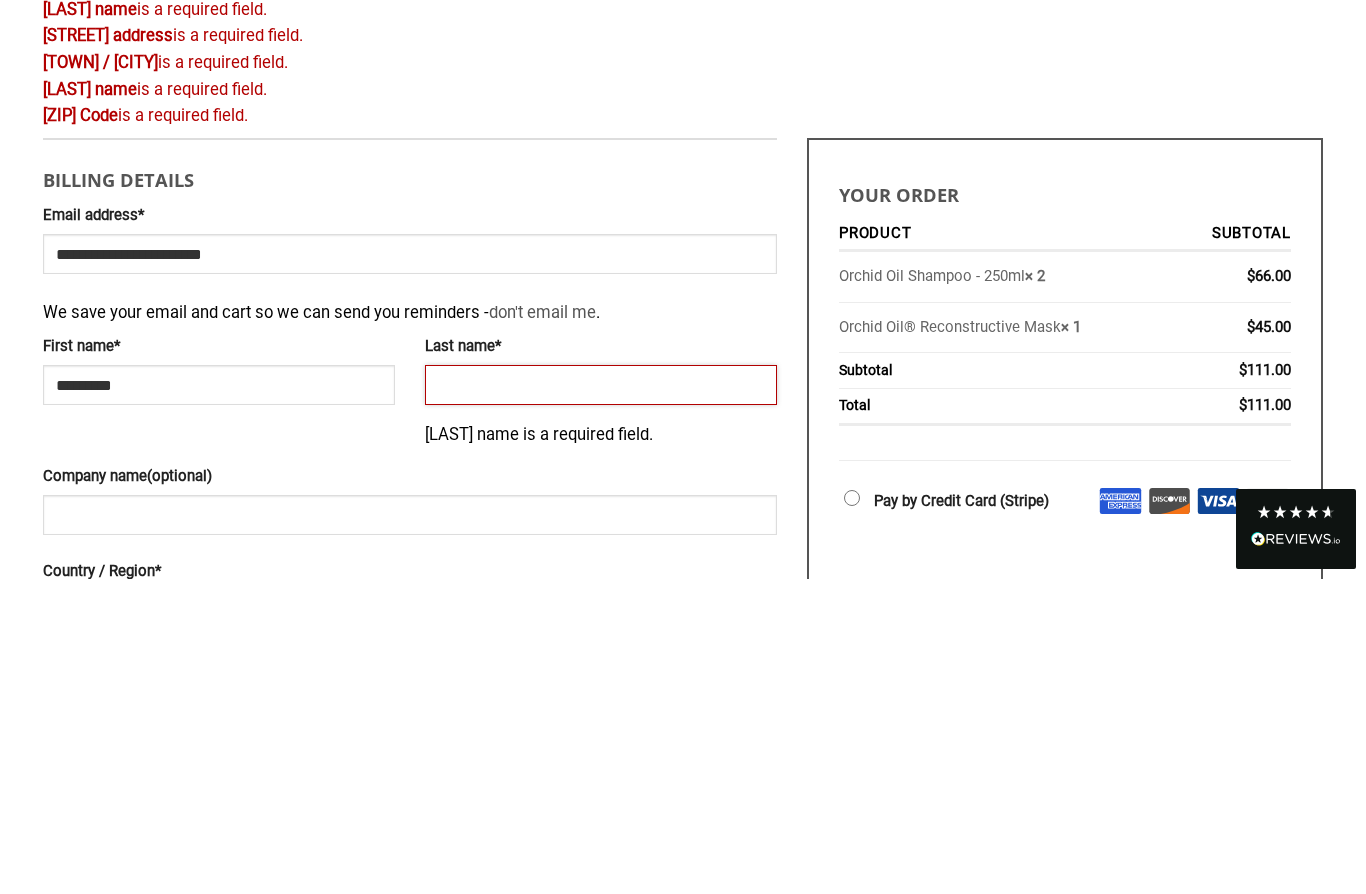 click on "Last name  *" at bounding box center [601, 700] 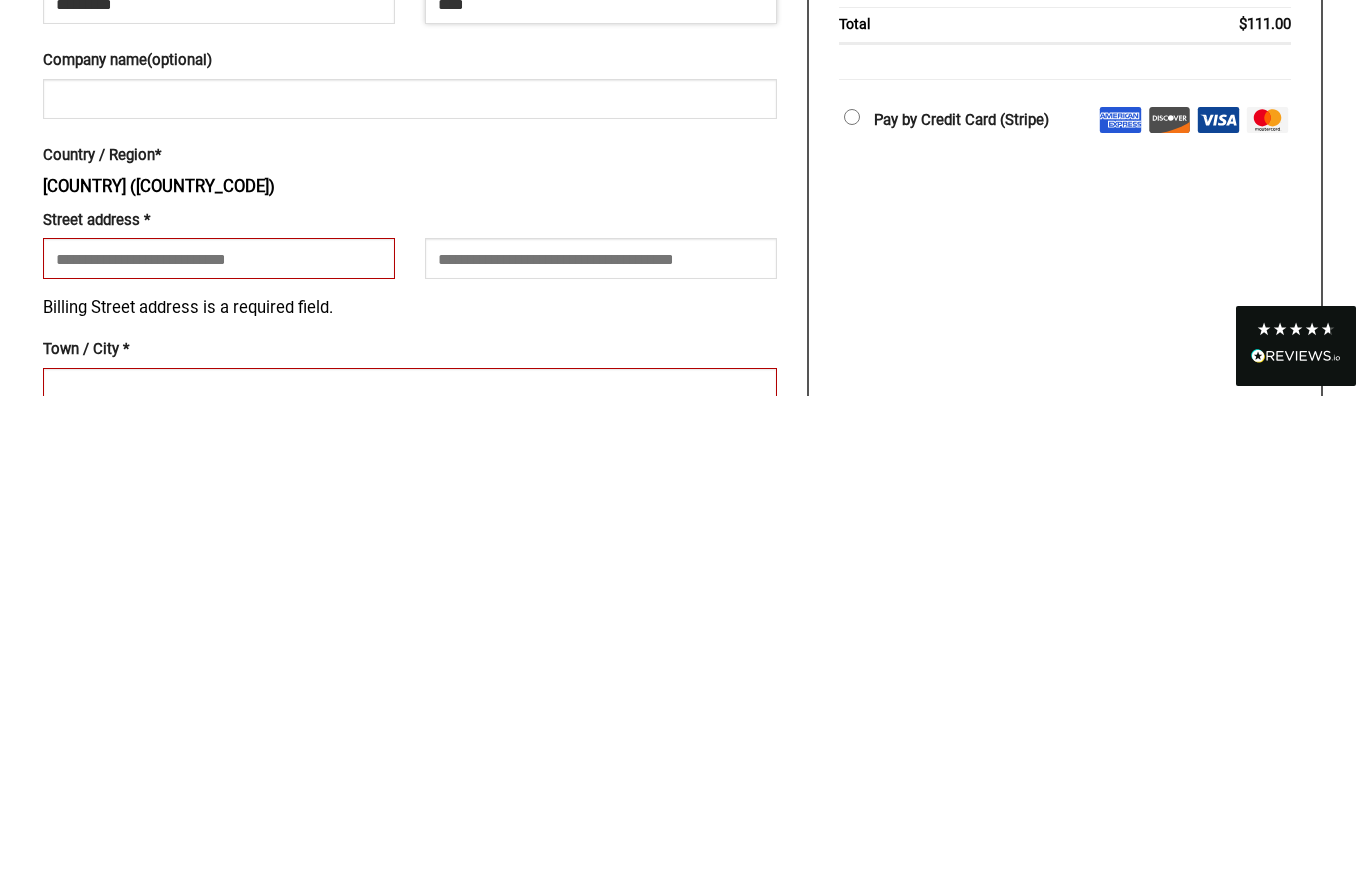 scroll, scrollTop: 527, scrollLeft: 0, axis: vertical 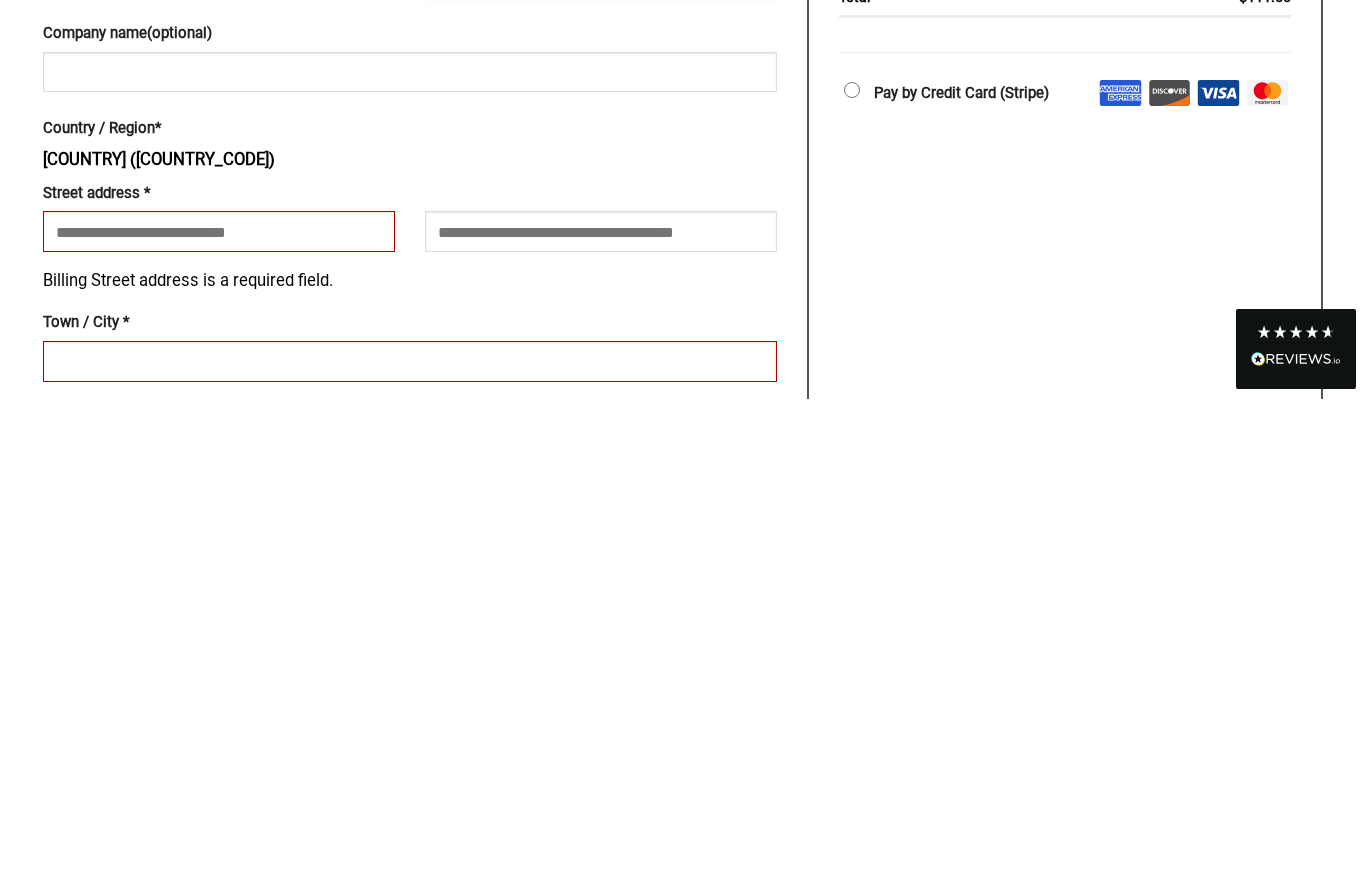 type on "****" 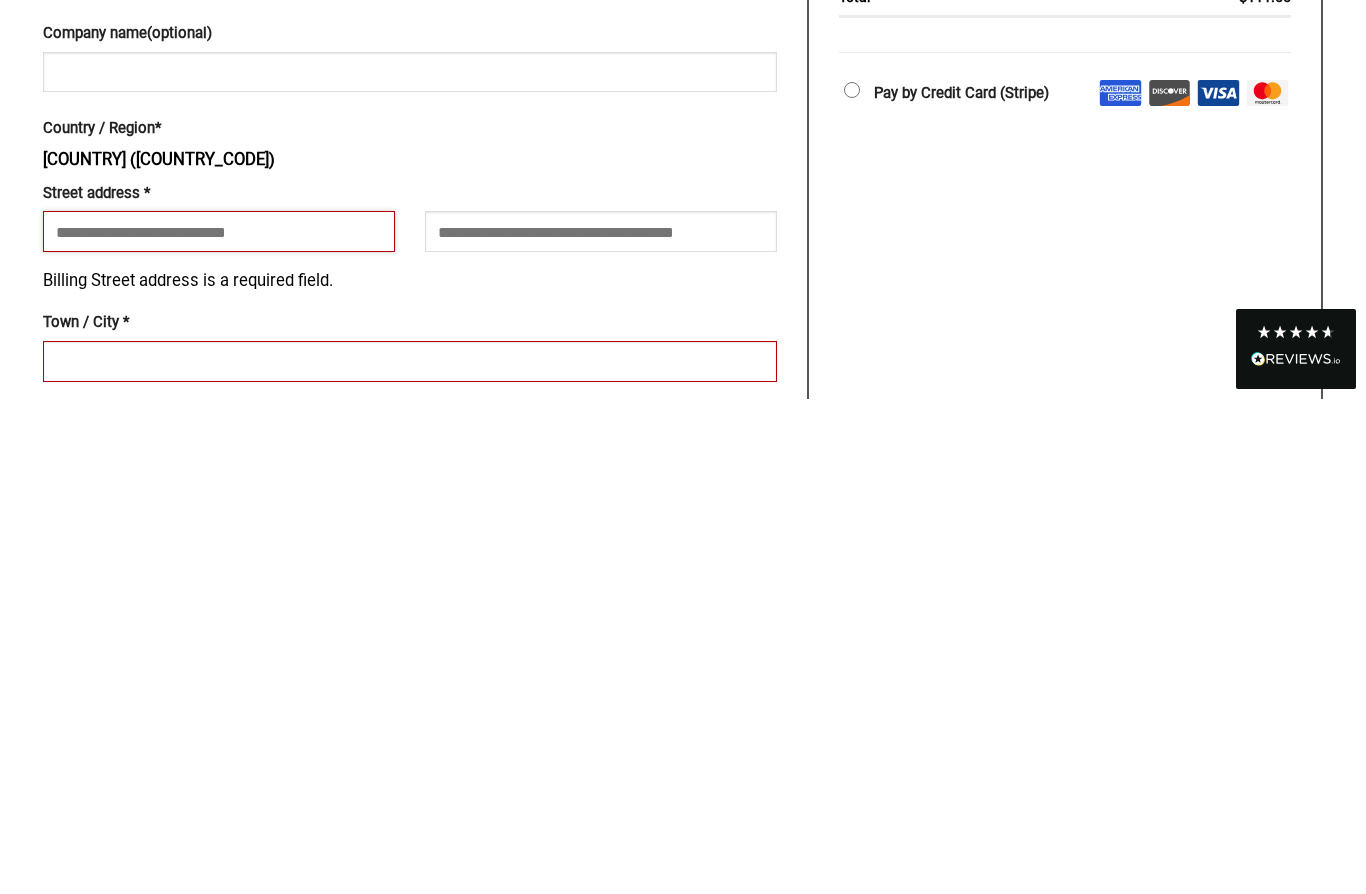 click on "Street address   *" at bounding box center [219, 726] 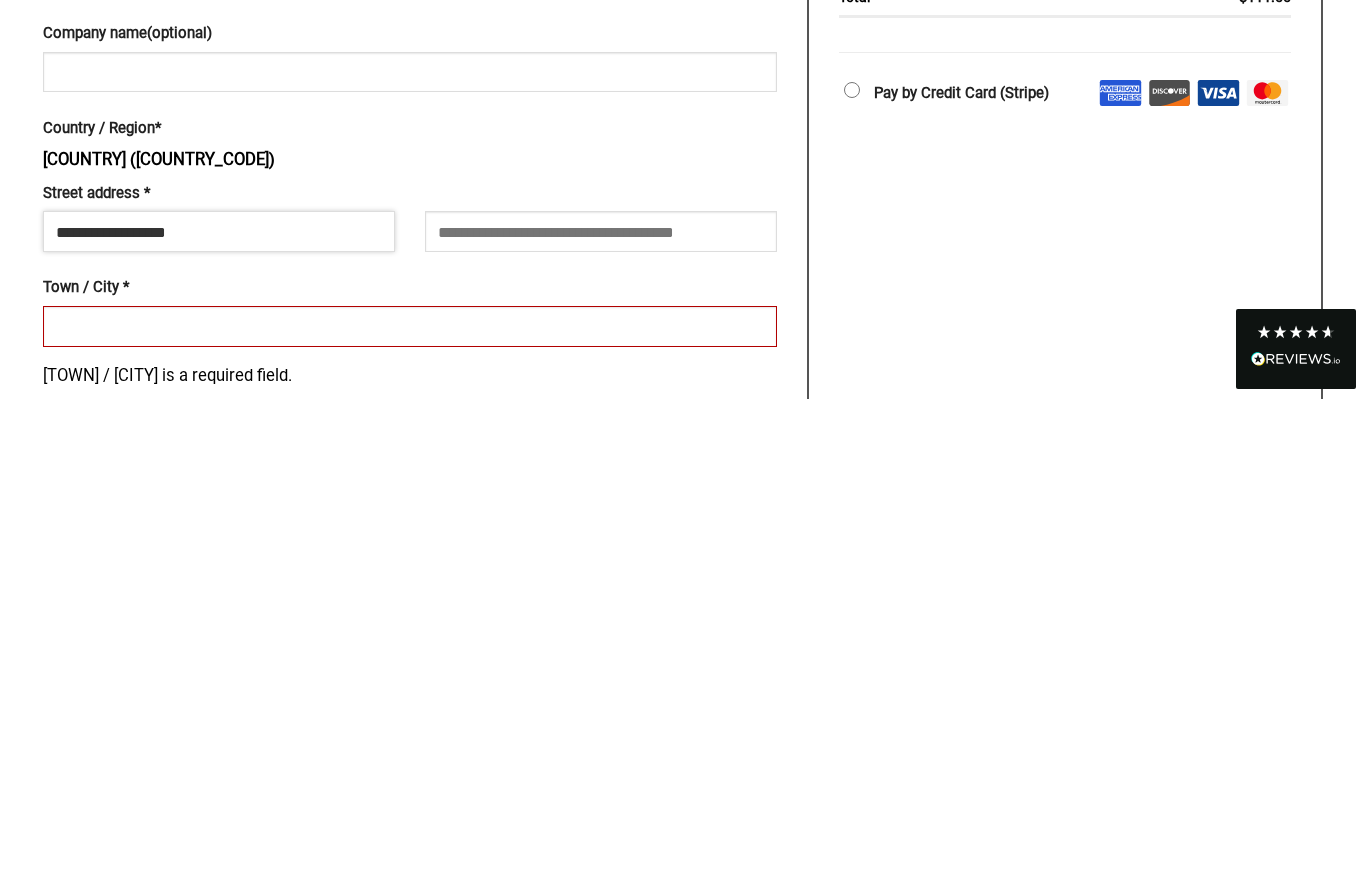 type on "**********" 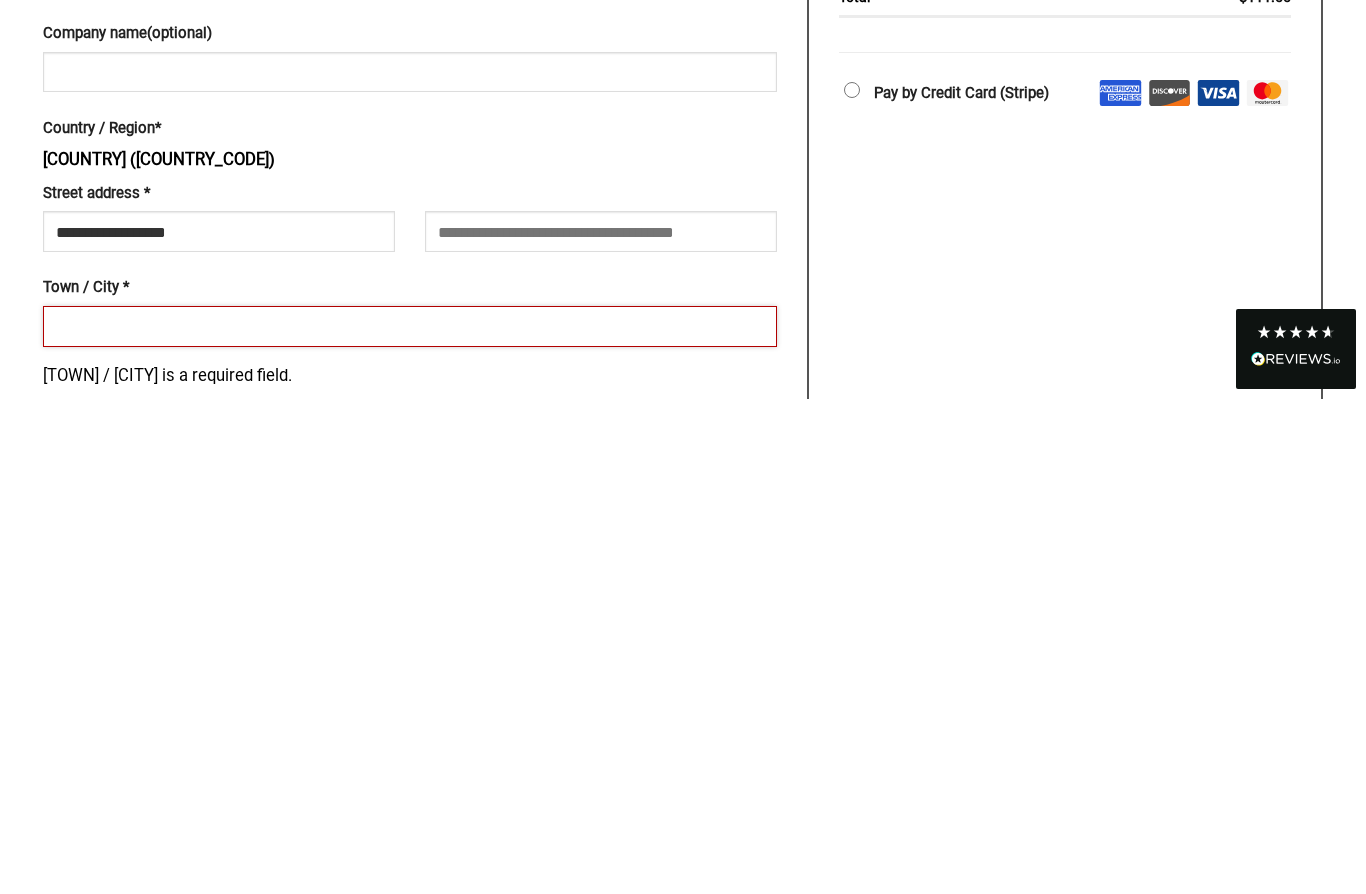 click on "Town / City   *" at bounding box center (410, 821) 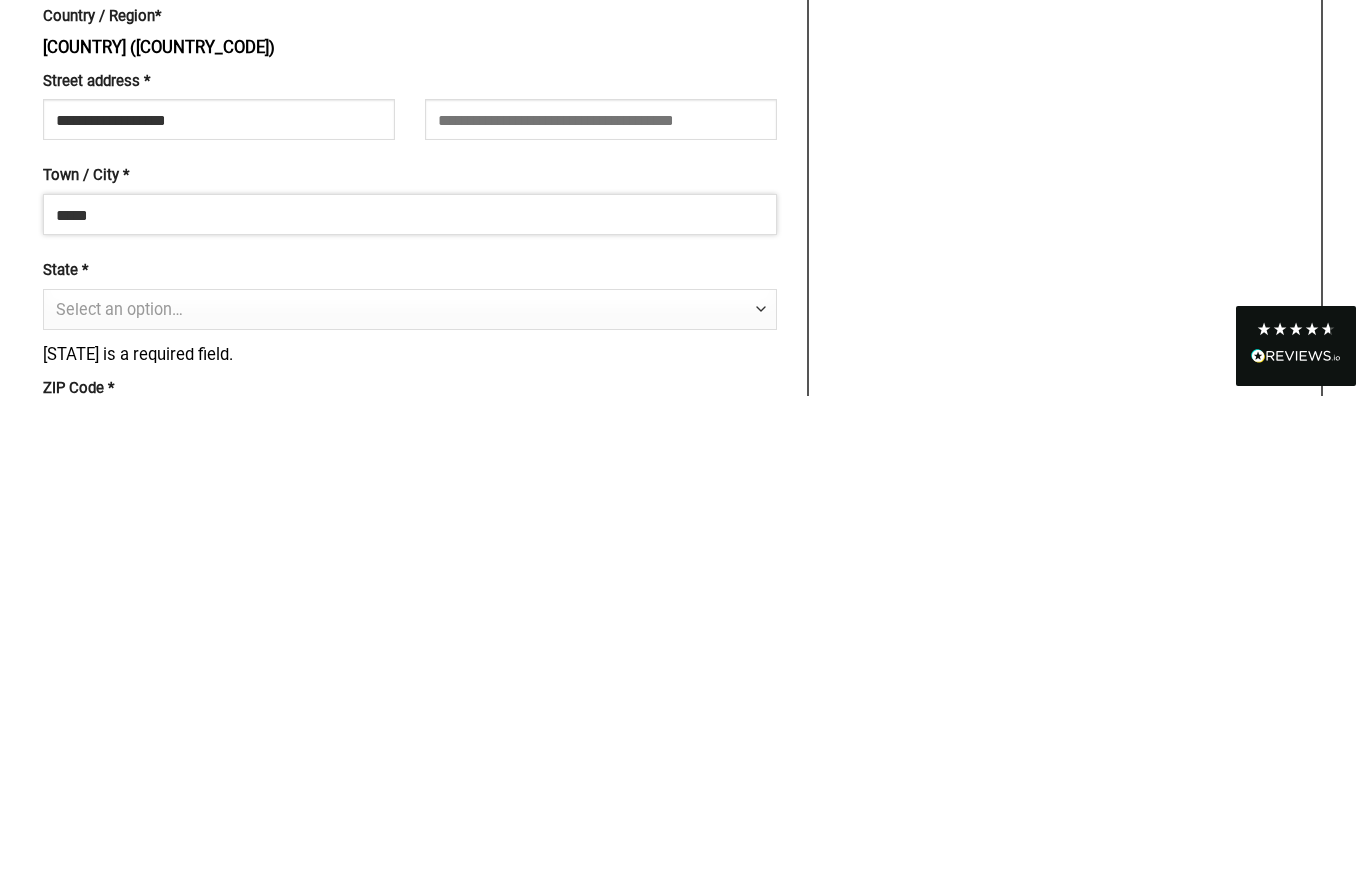 type on "*****" 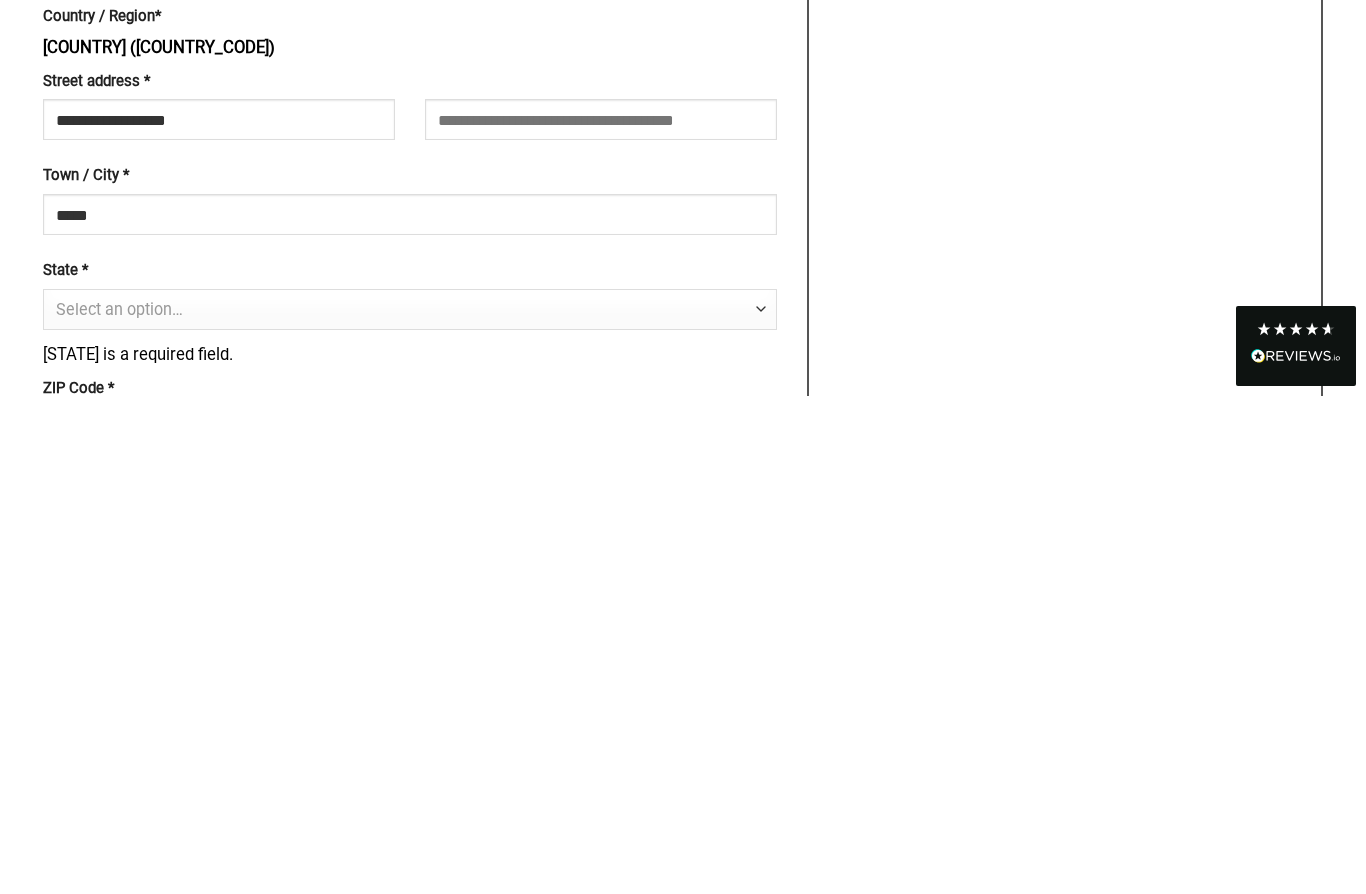 click on "Select an option…" at bounding box center [119, 807] 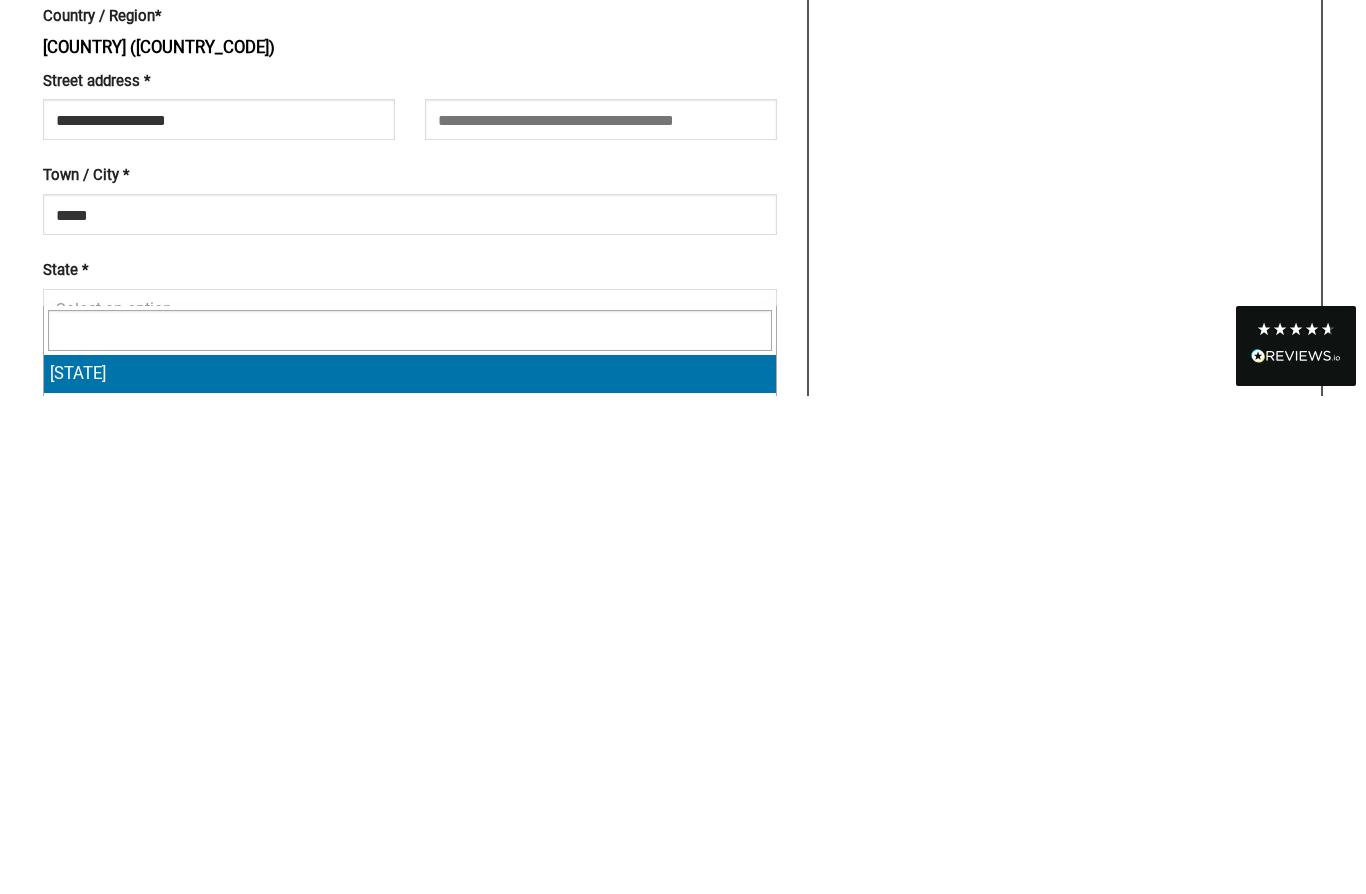 scroll, scrollTop: 1134, scrollLeft: 0, axis: vertical 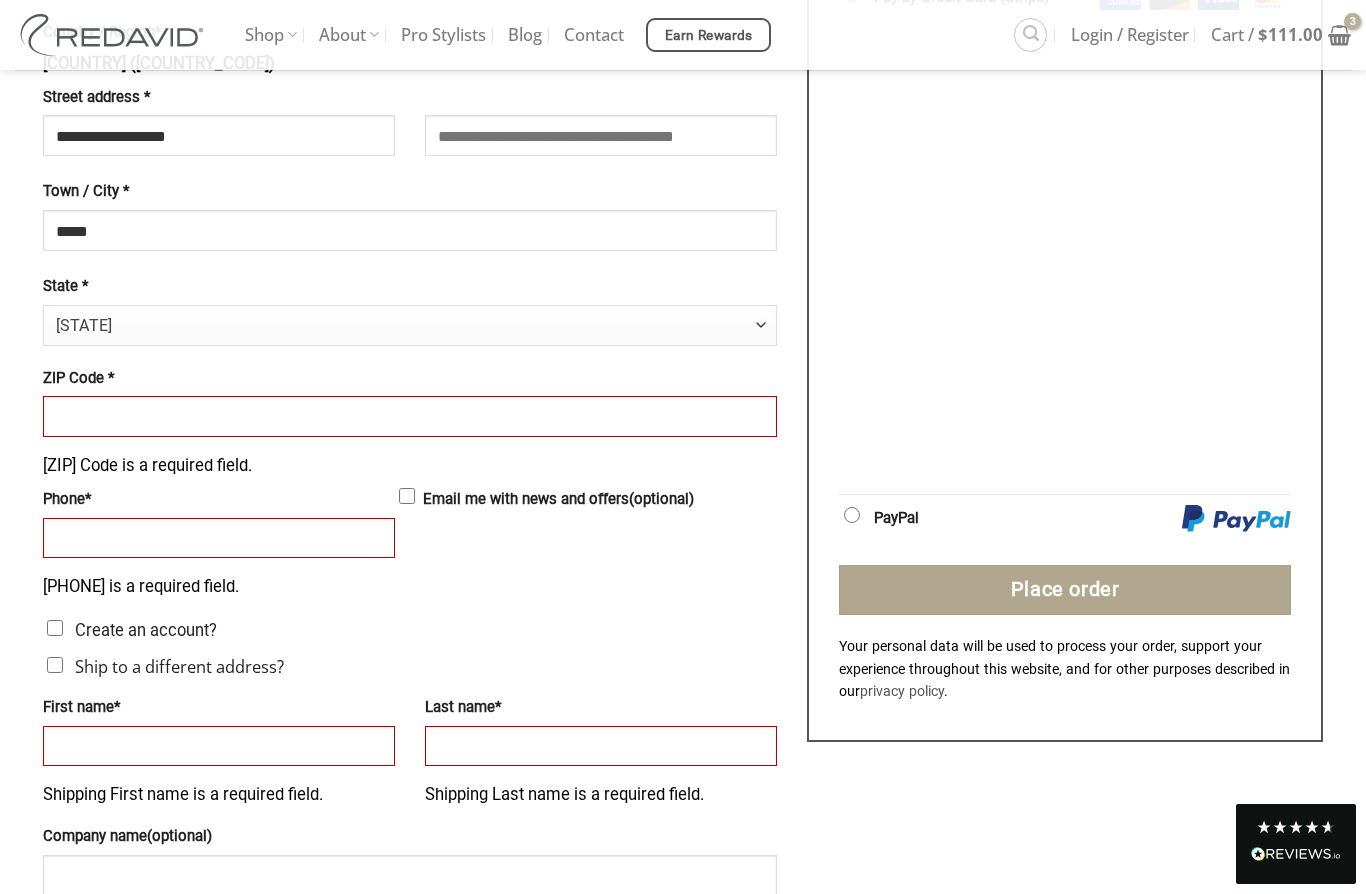 click on "Arkansas" at bounding box center (404, 326) 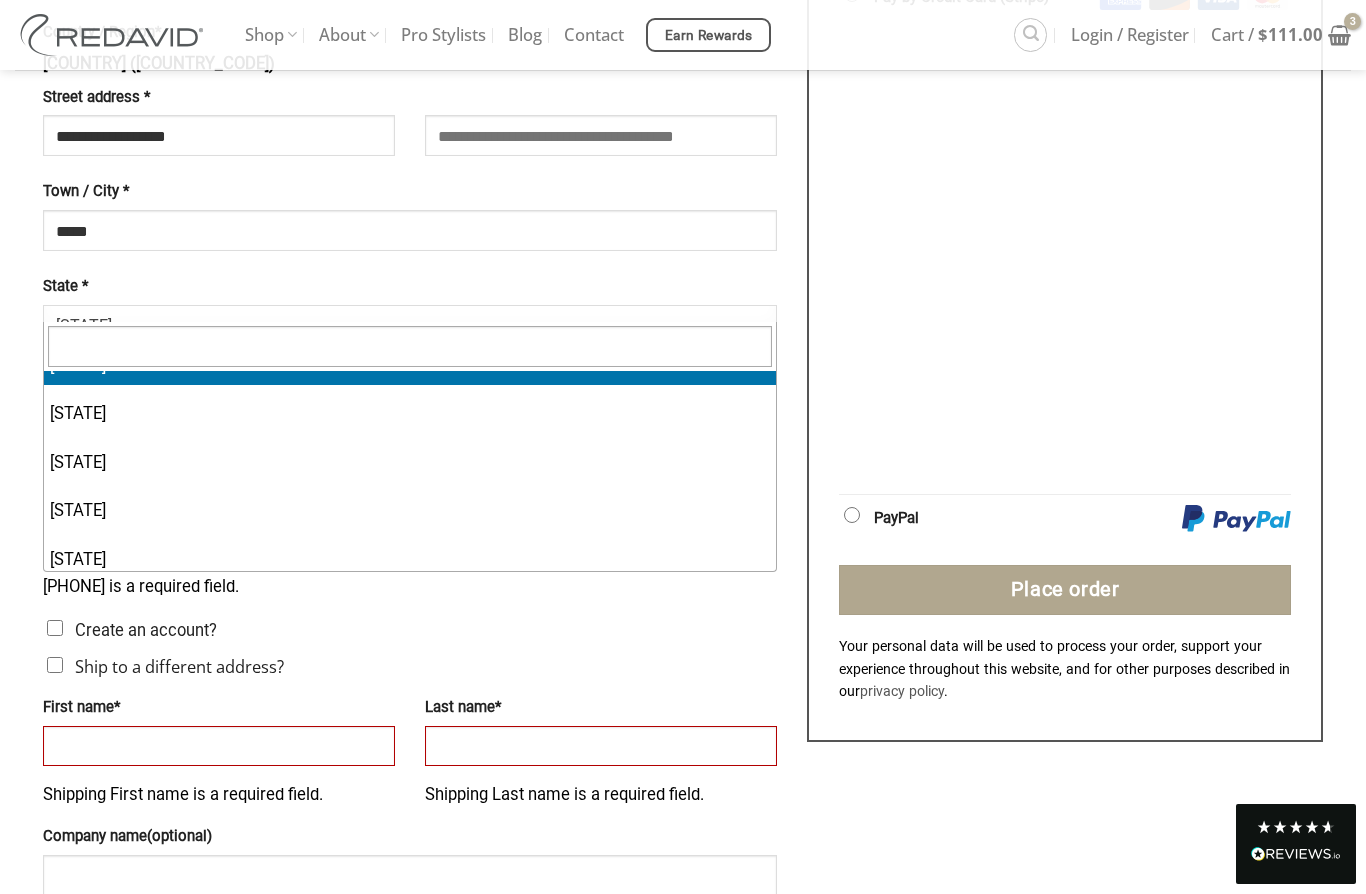 scroll, scrollTop: 160, scrollLeft: 0, axis: vertical 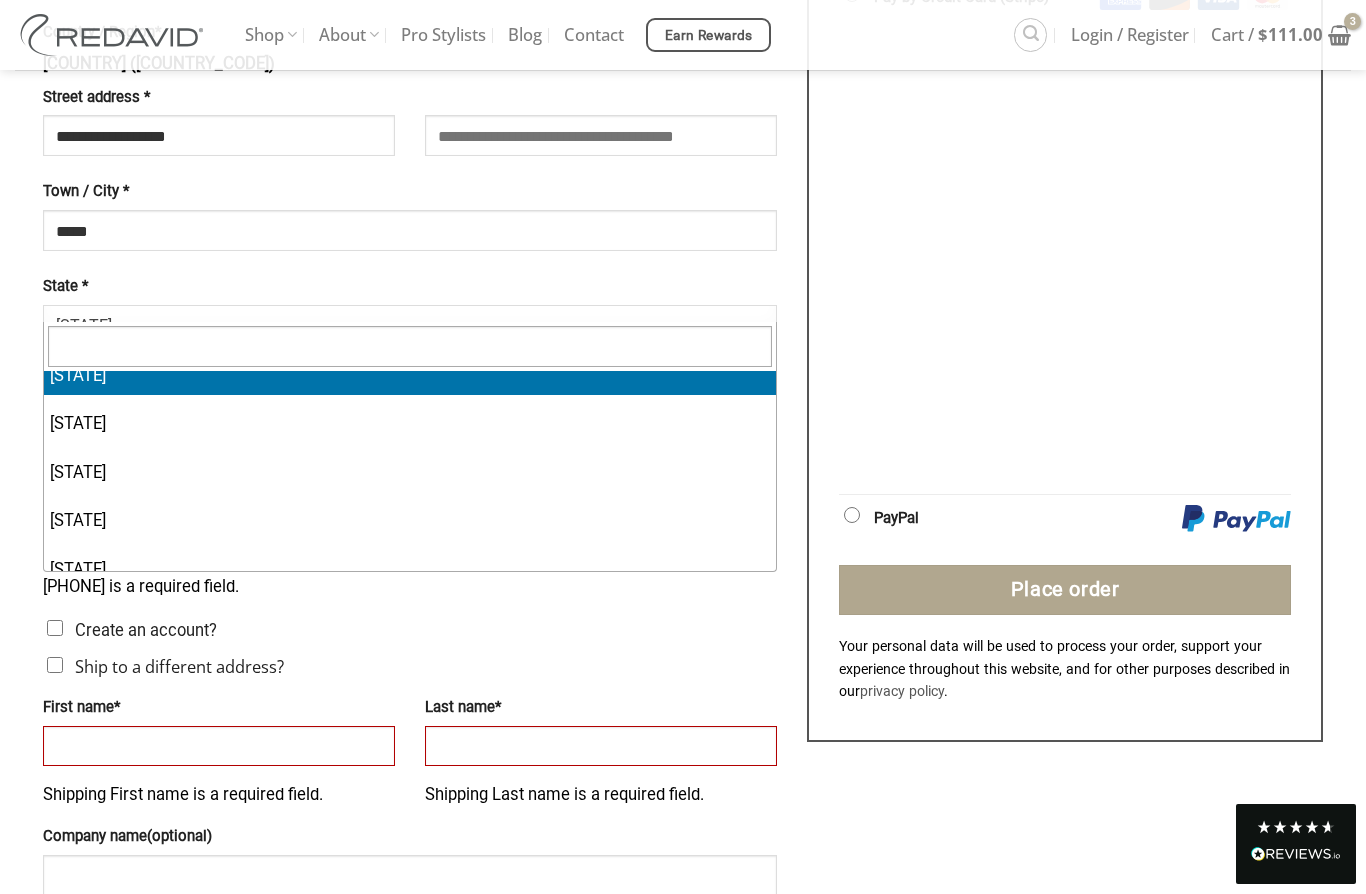 select on "**" 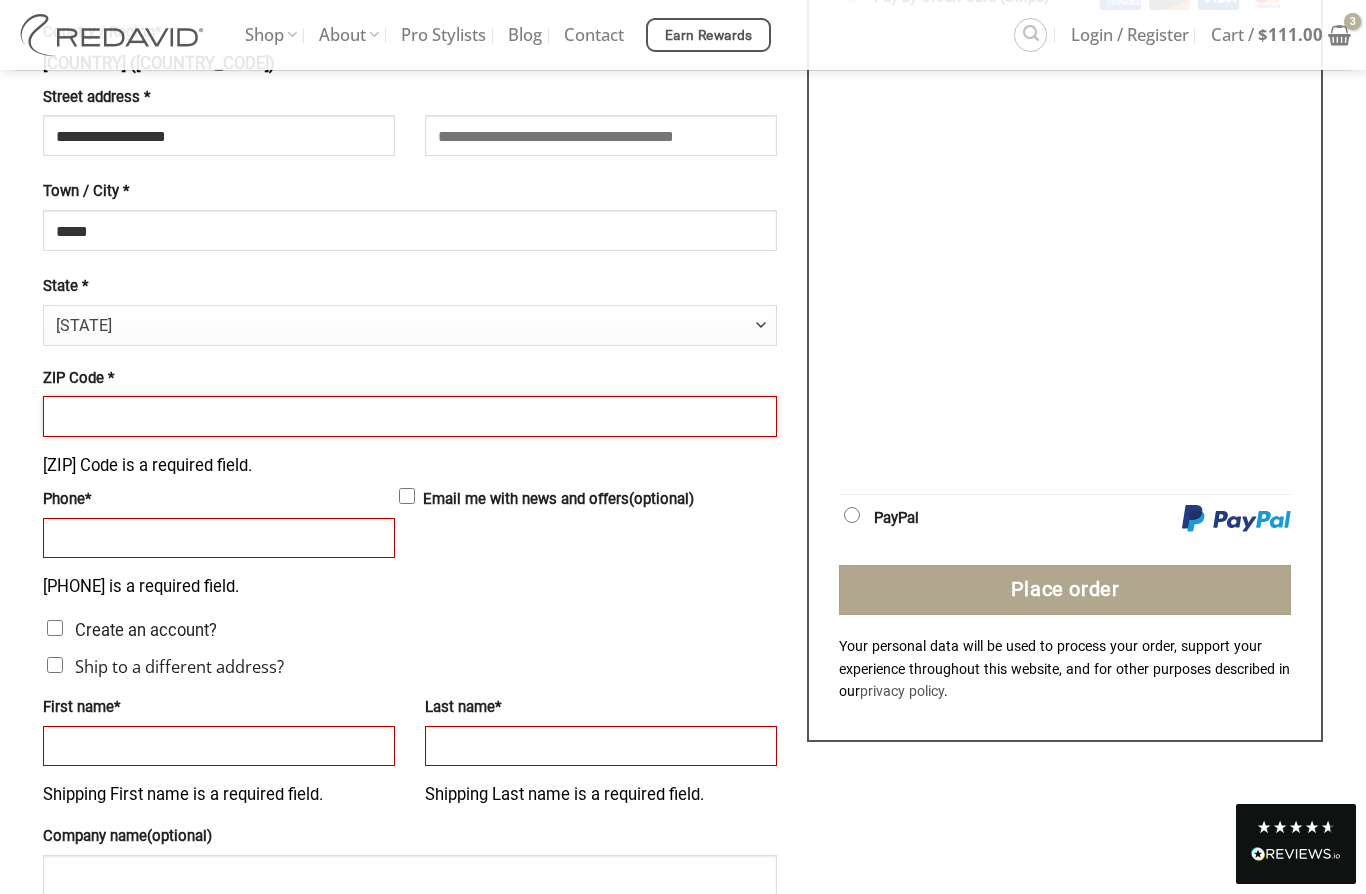 click on "ZIP Code   *" at bounding box center (410, 416) 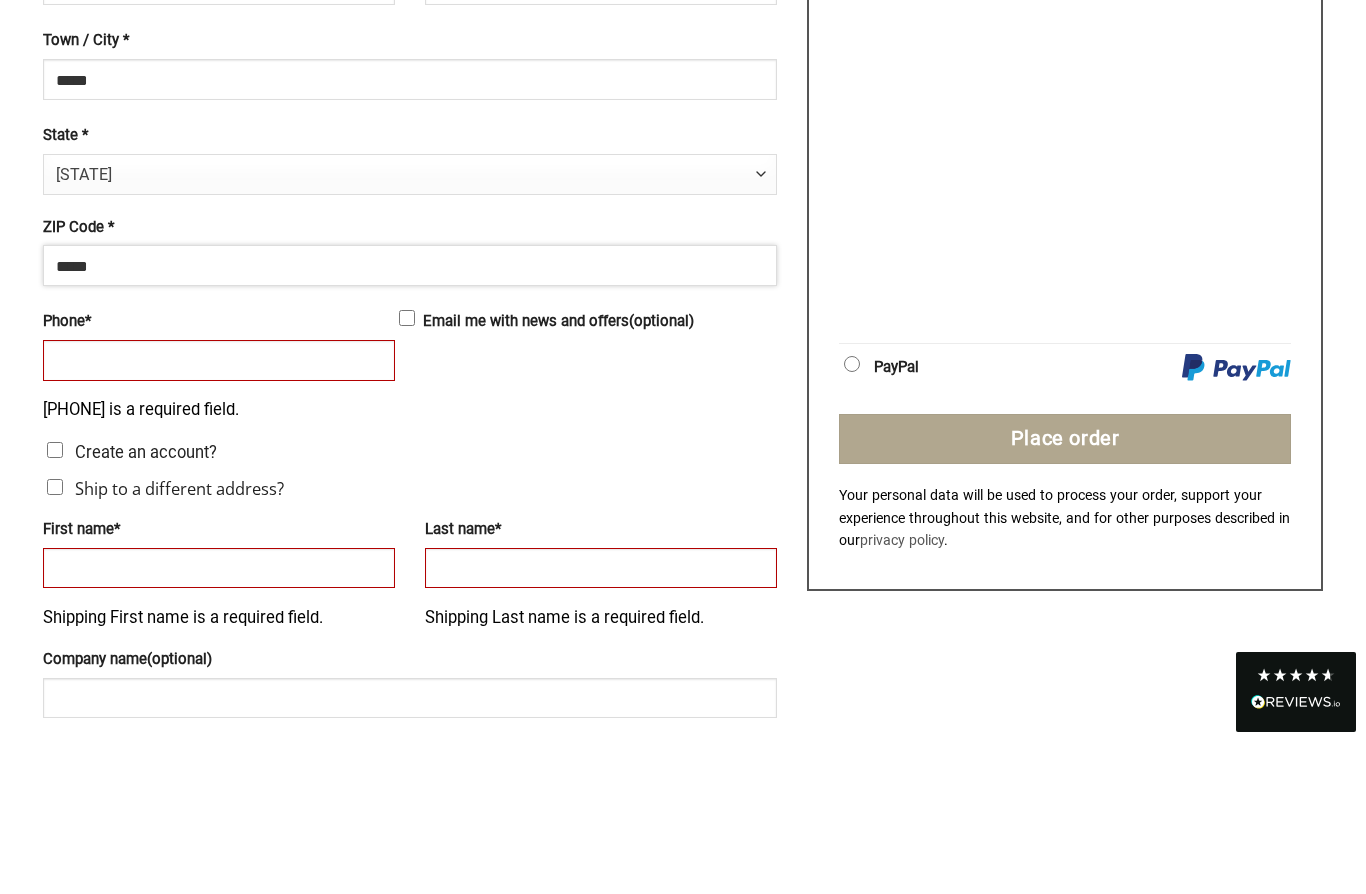 type on "*****" 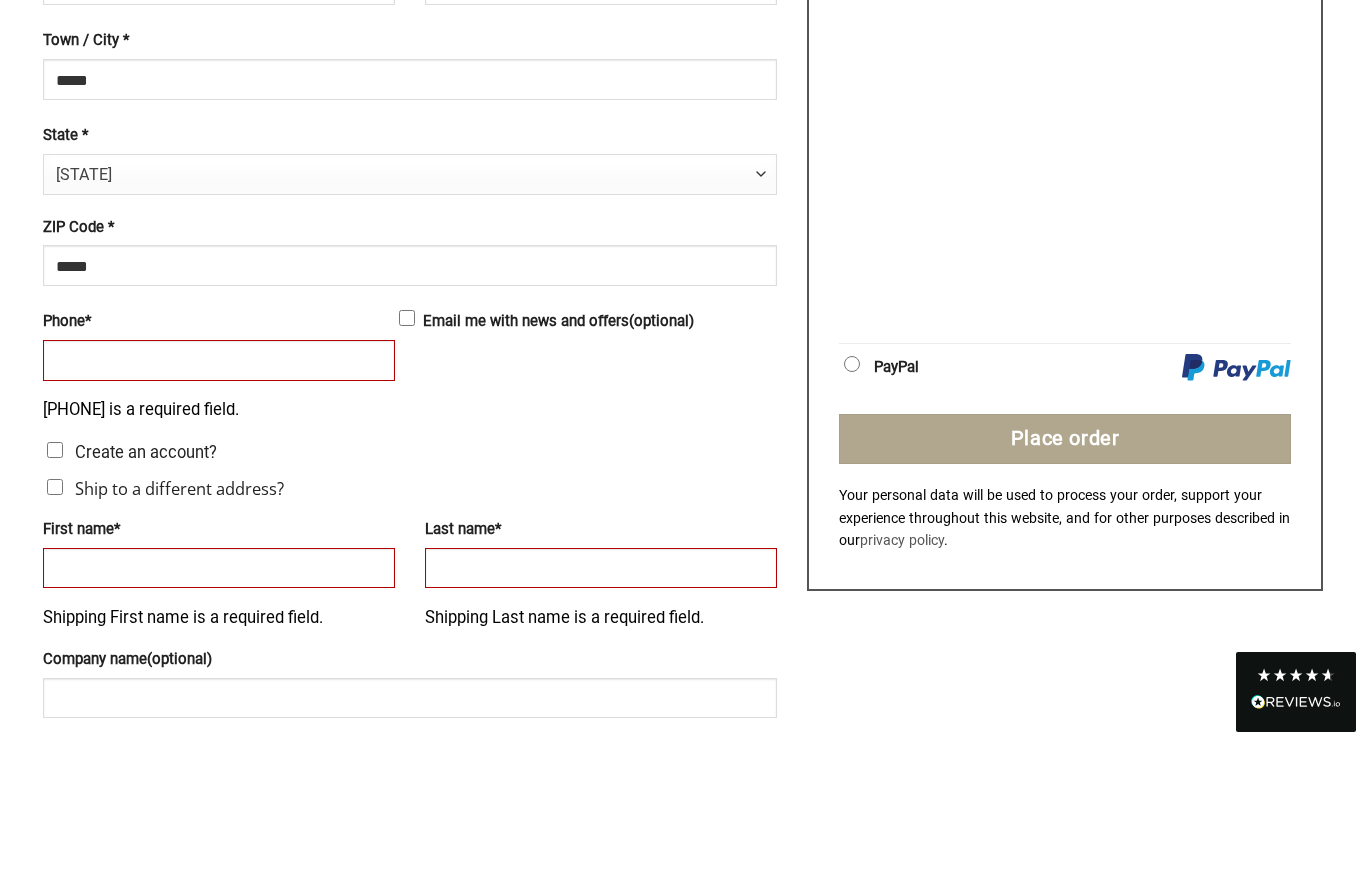 scroll, scrollTop: 1270, scrollLeft: 0, axis: vertical 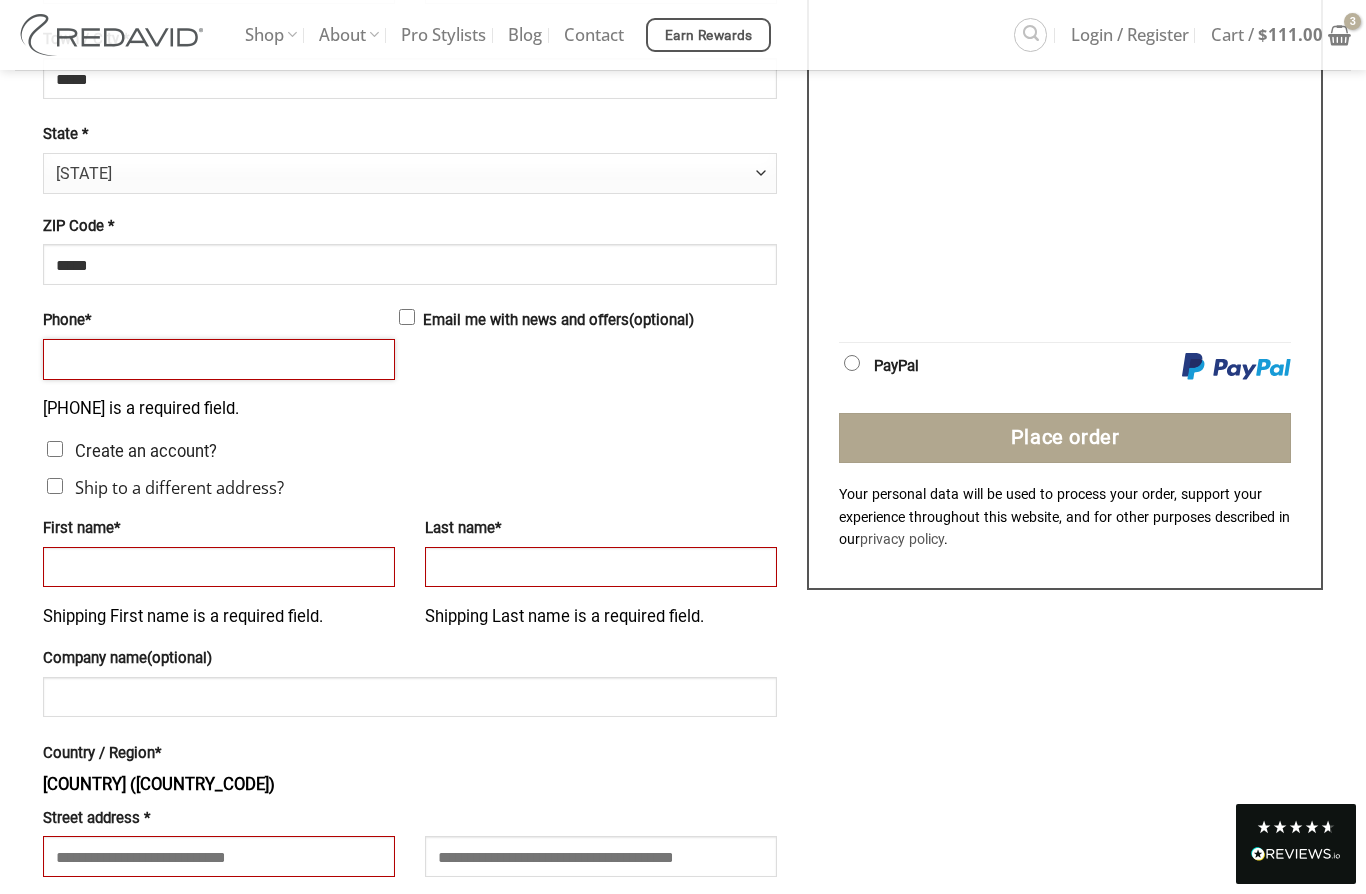 click on "Phone  *" at bounding box center [219, 359] 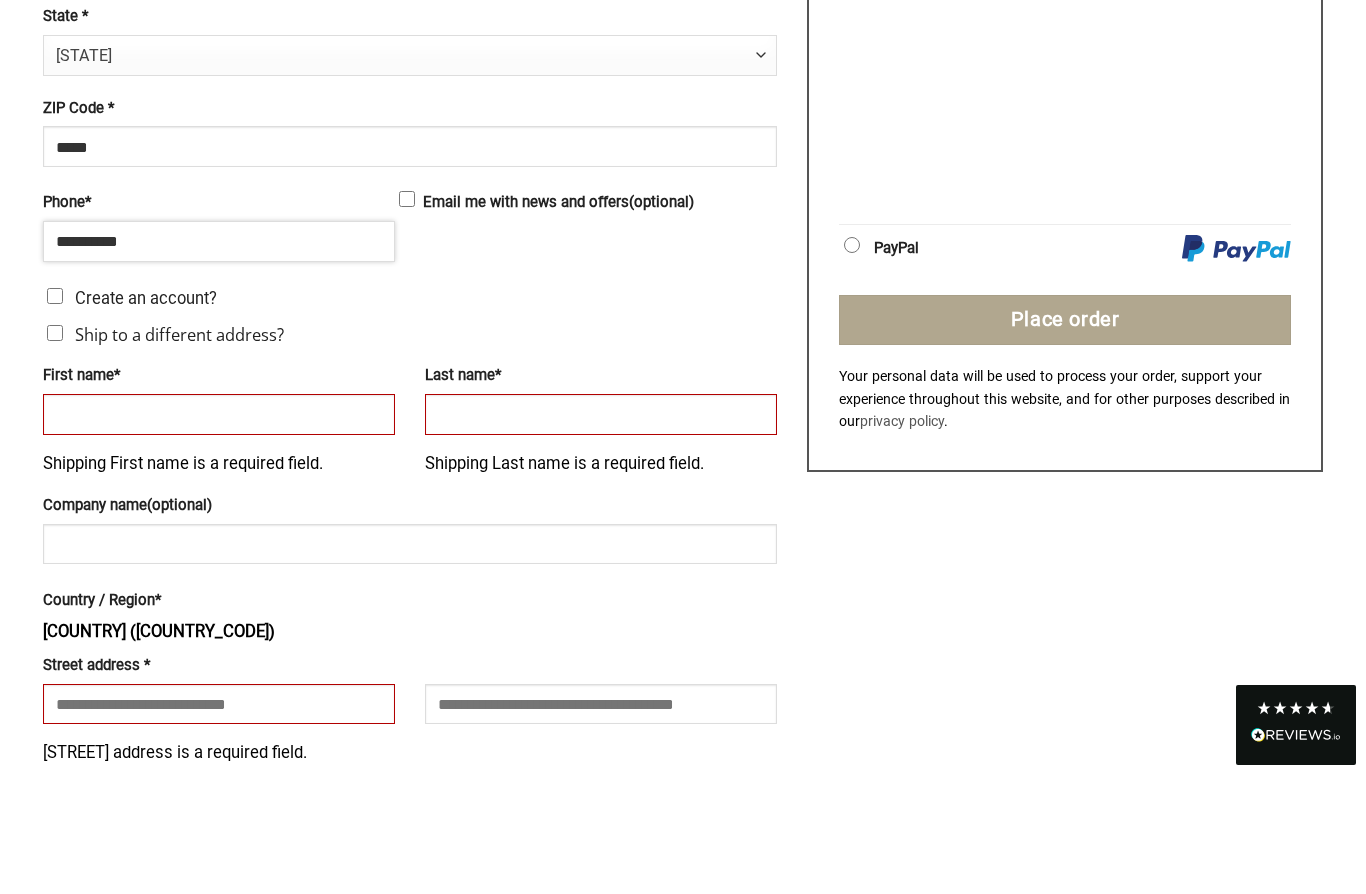 type on "**********" 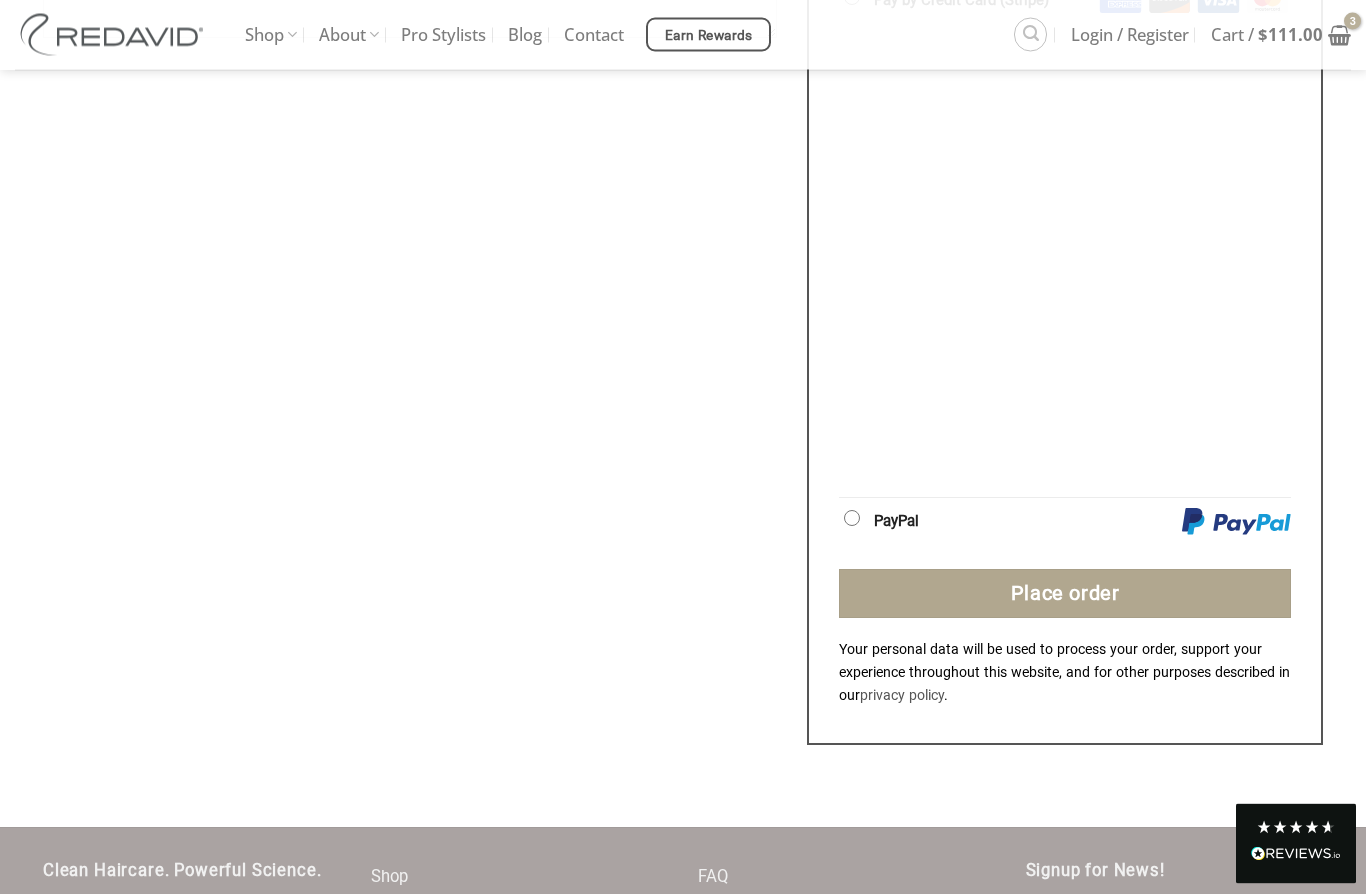 scroll, scrollTop: 1864, scrollLeft: 0, axis: vertical 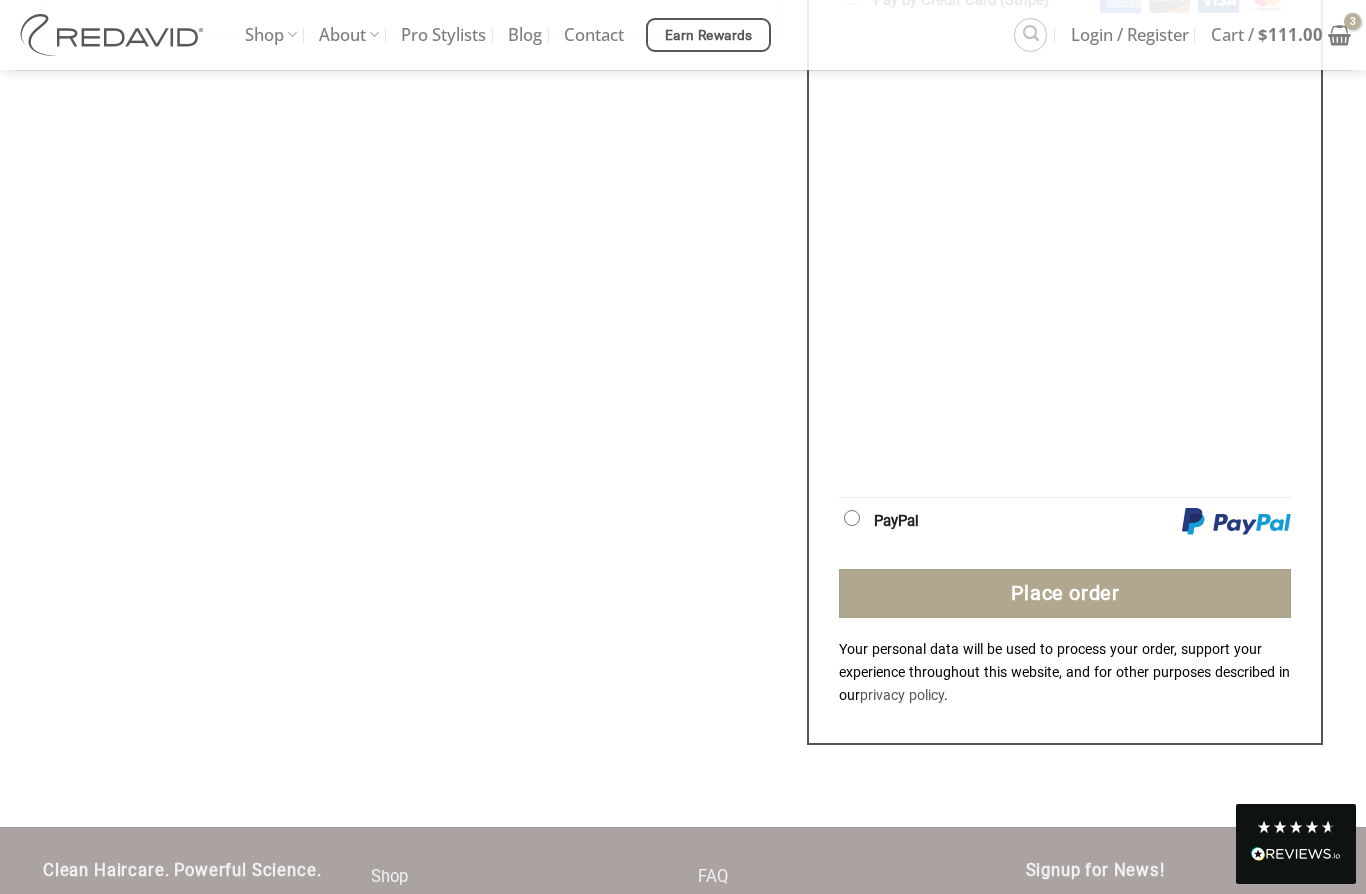 click on "Place order" at bounding box center [1065, 594] 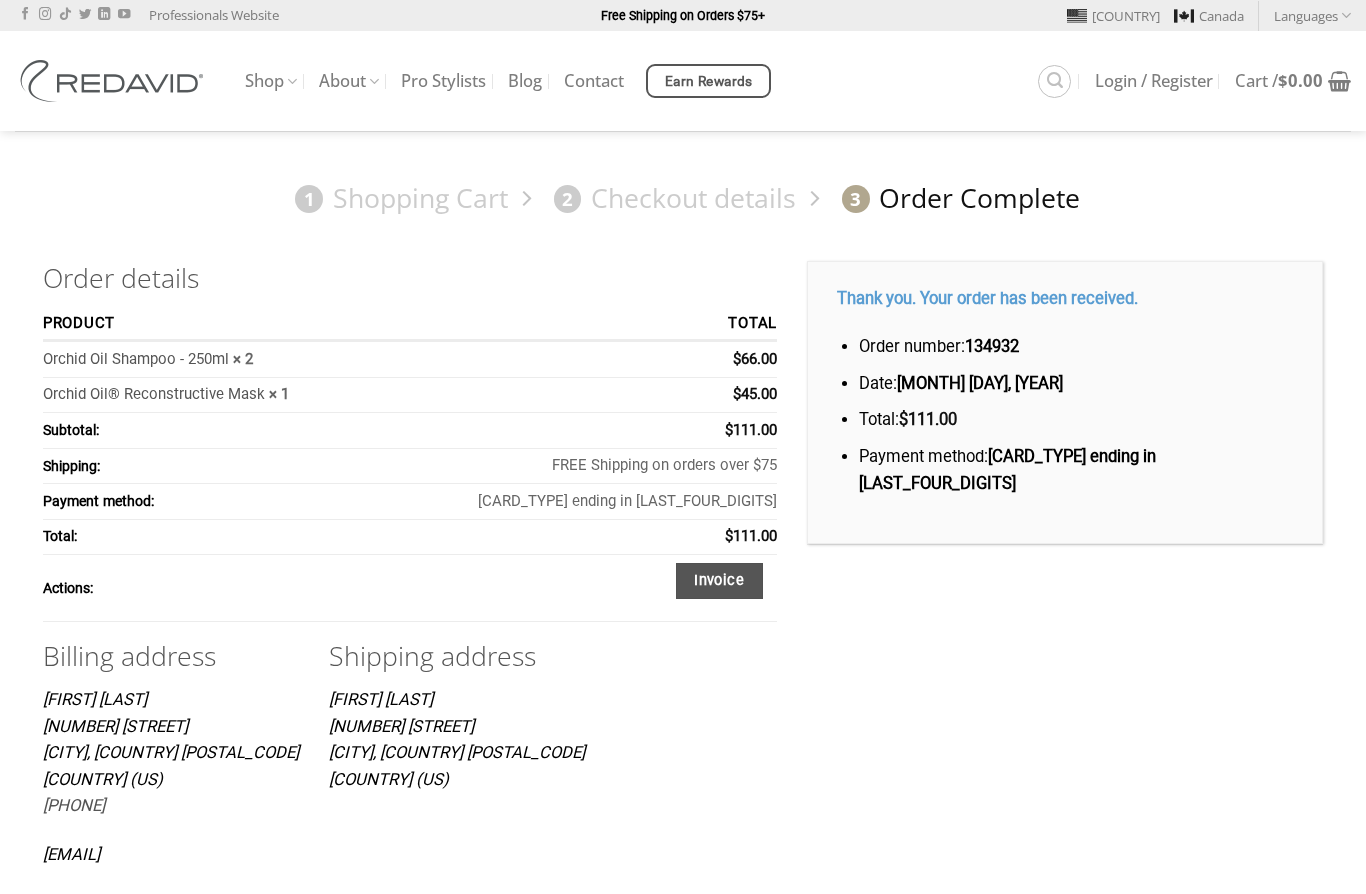 scroll, scrollTop: 0, scrollLeft: 0, axis: both 